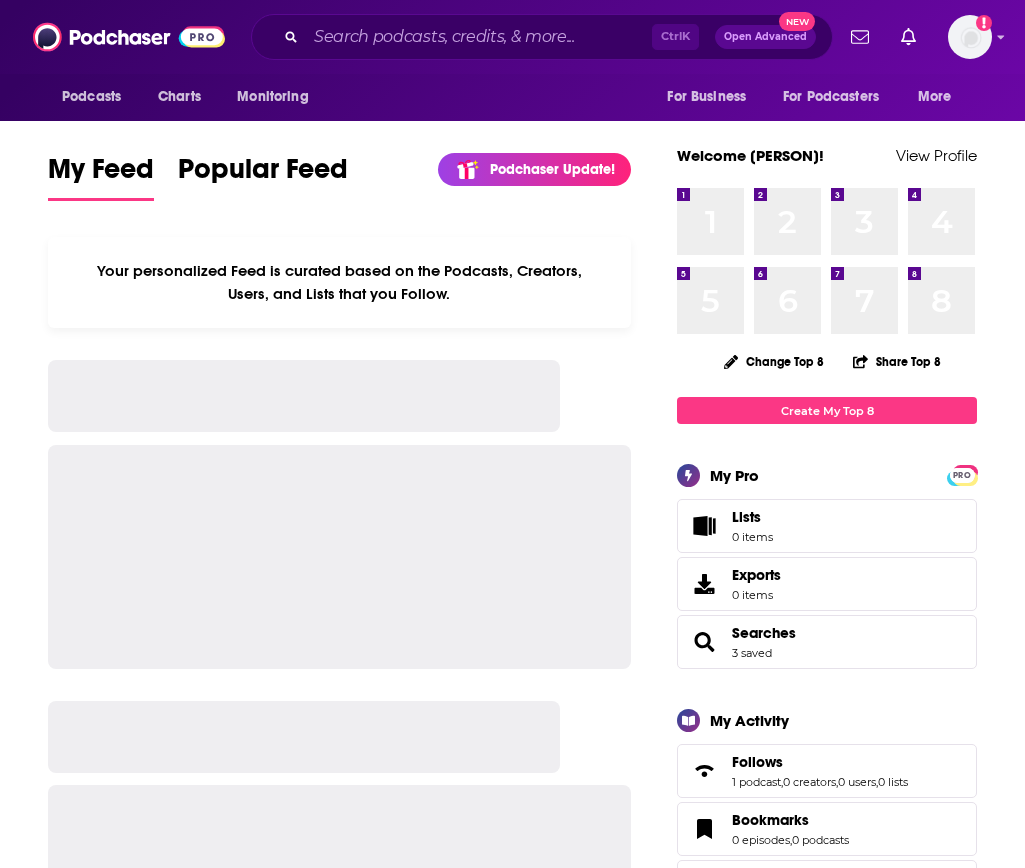 scroll, scrollTop: 0, scrollLeft: 0, axis: both 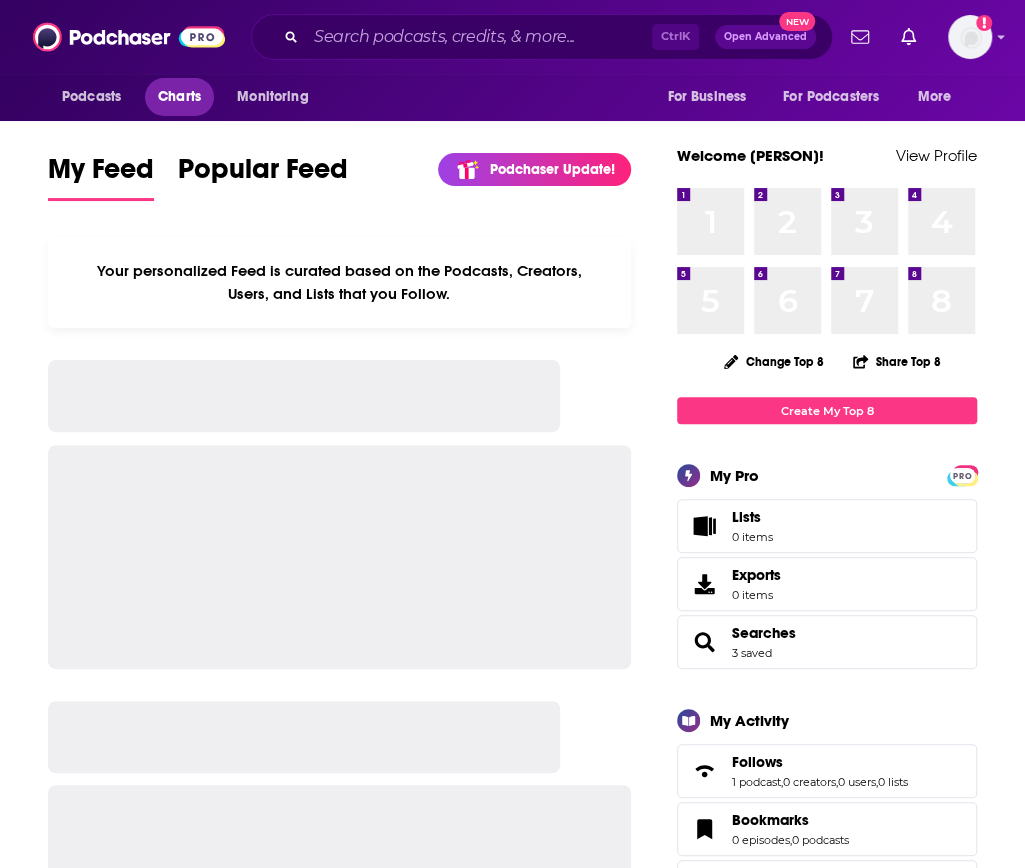 click on "Charts" at bounding box center [179, 97] 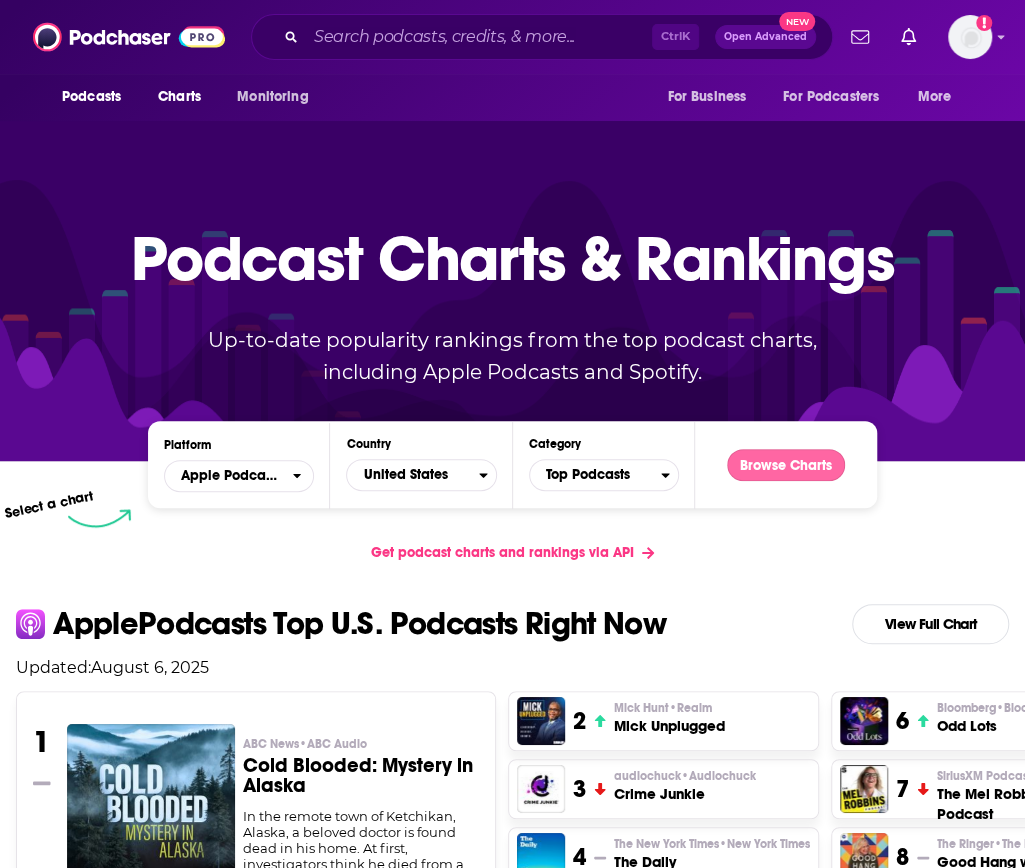 click on "Browse Charts" at bounding box center (786, 465) 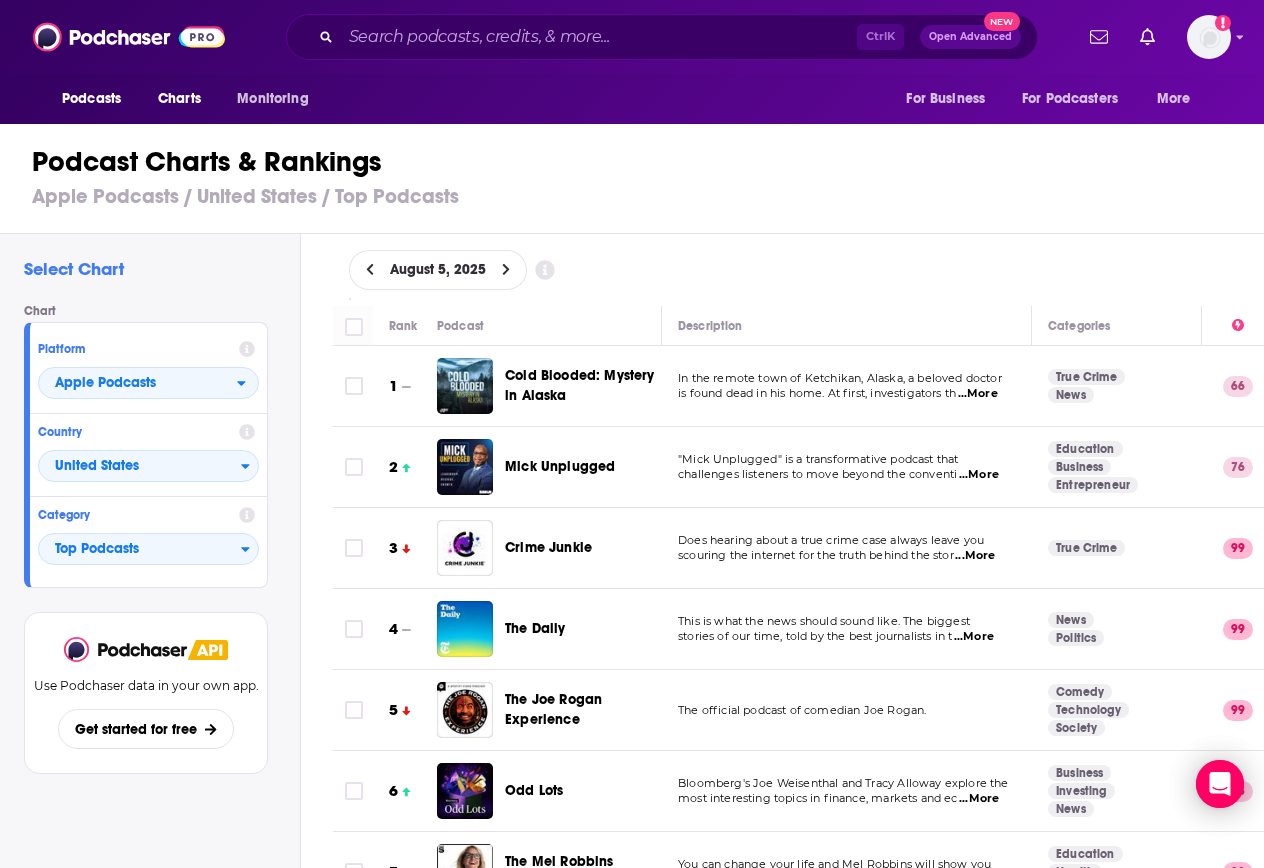 click on "Select Chart Chart Platform Apple Podcasts Country United States Category Top Podcasts View chart Use Podchaser data in your own app. Get started for free" at bounding box center (150, 607) 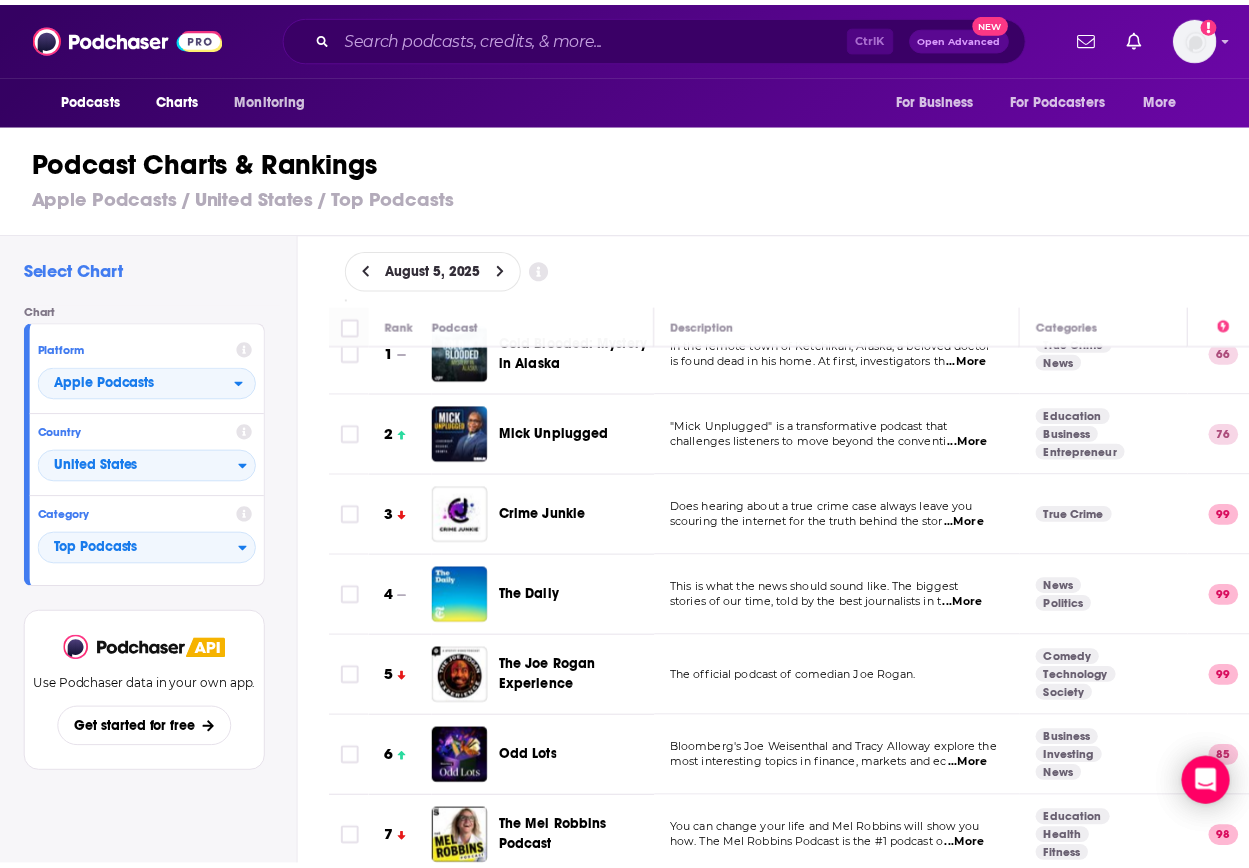 scroll, scrollTop: 35, scrollLeft: 0, axis: vertical 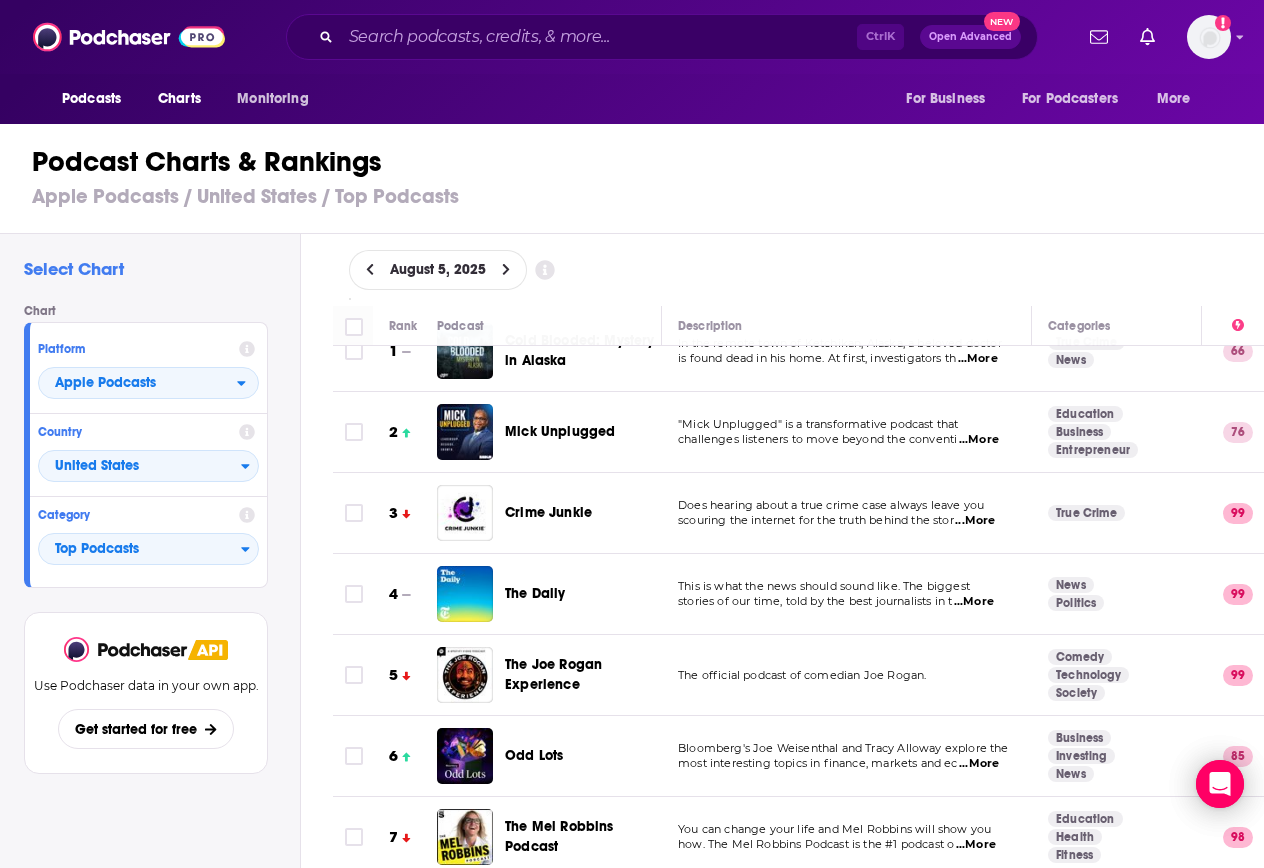 click on "Mick Unplugged" at bounding box center (560, 431) 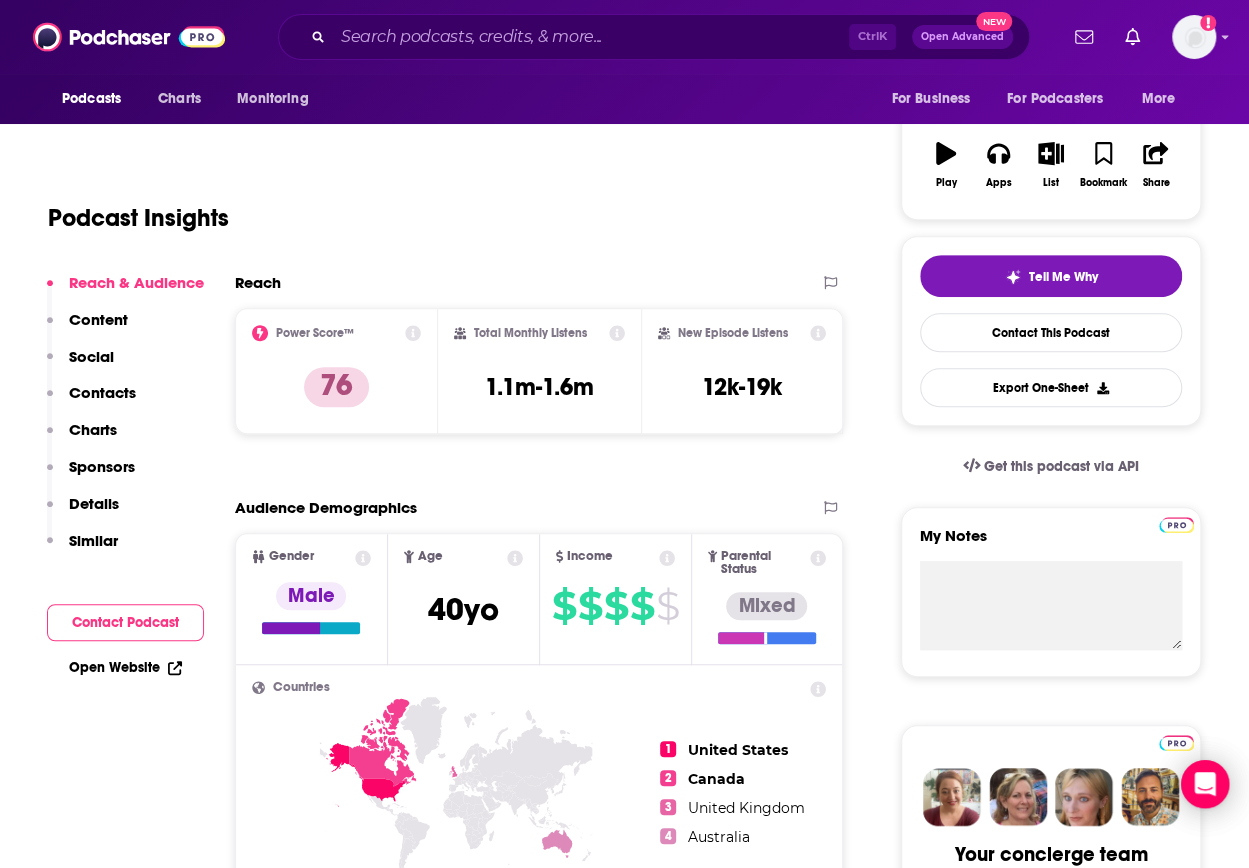 scroll, scrollTop: 305, scrollLeft: 0, axis: vertical 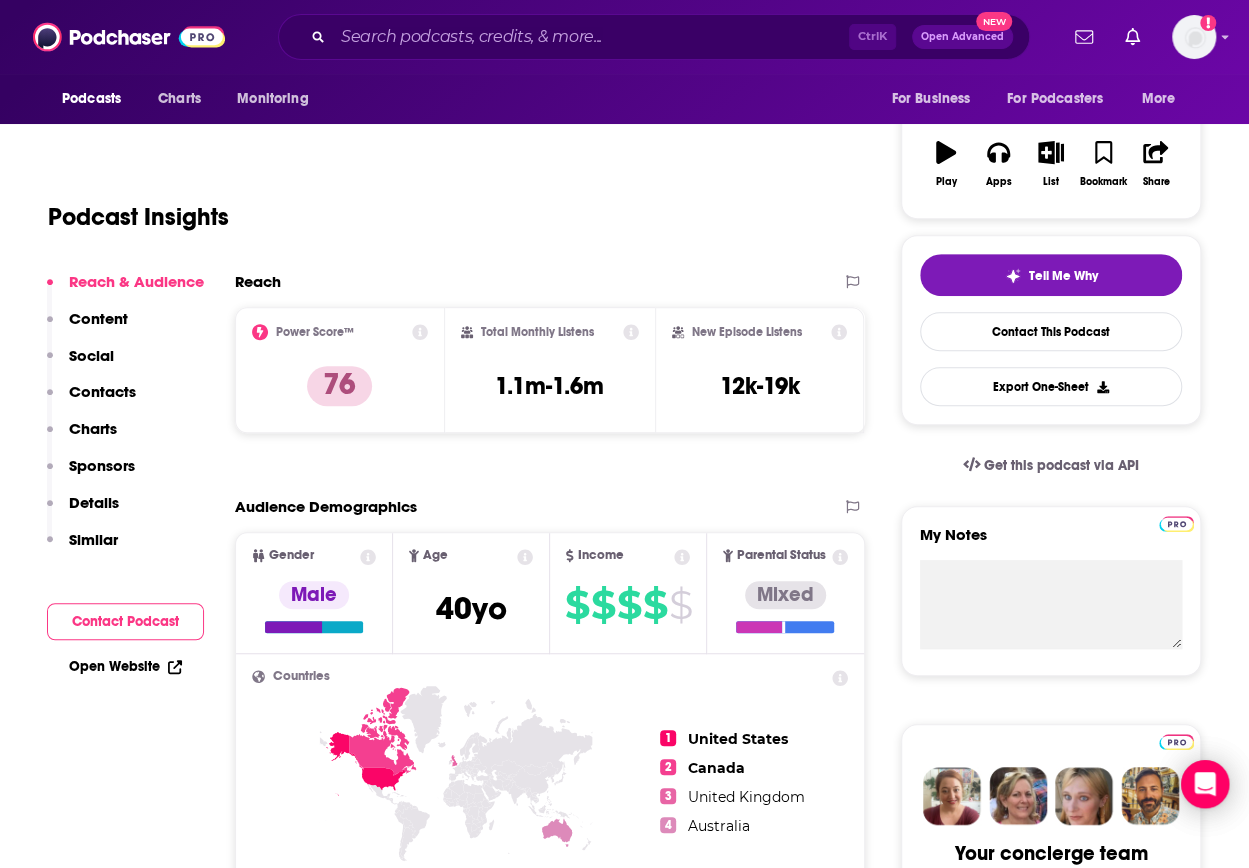click on "Charts" at bounding box center (93, 428) 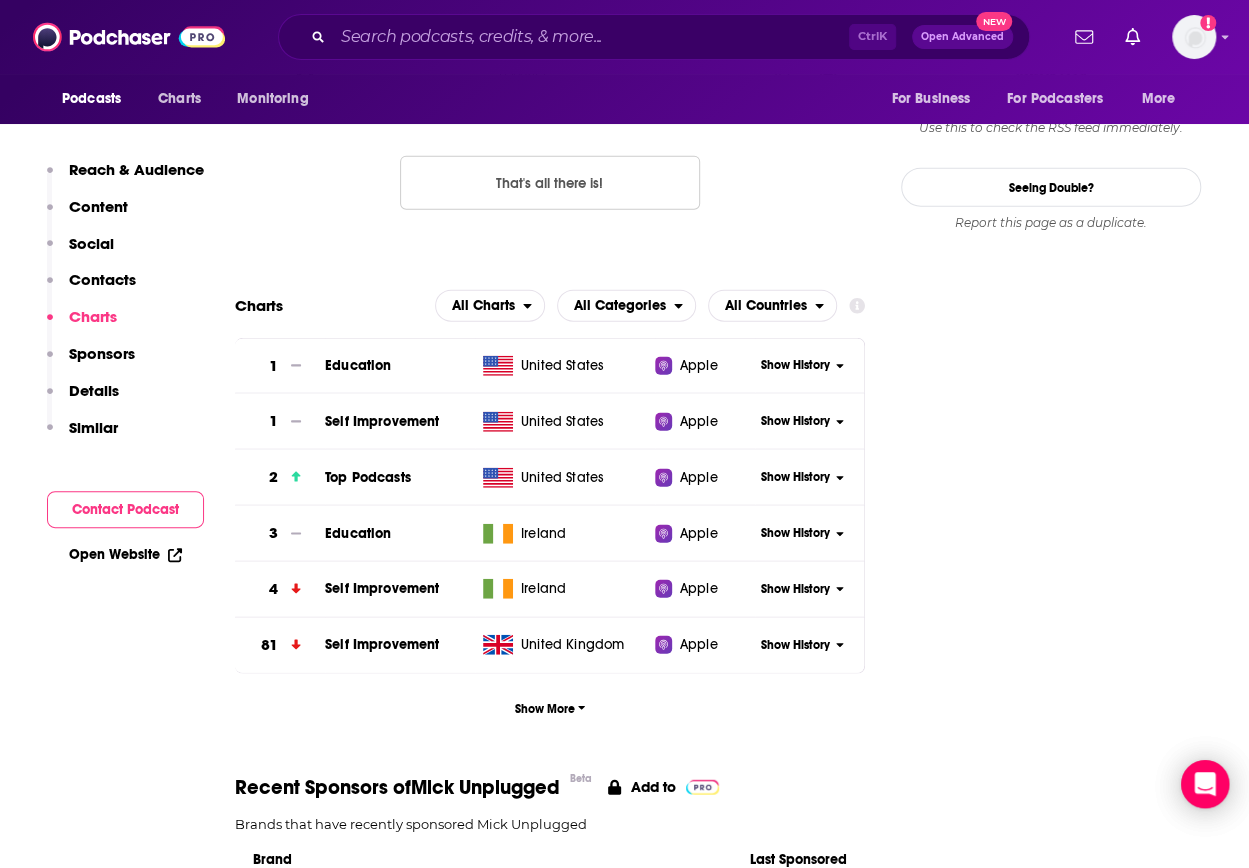 scroll, scrollTop: 2224, scrollLeft: 0, axis: vertical 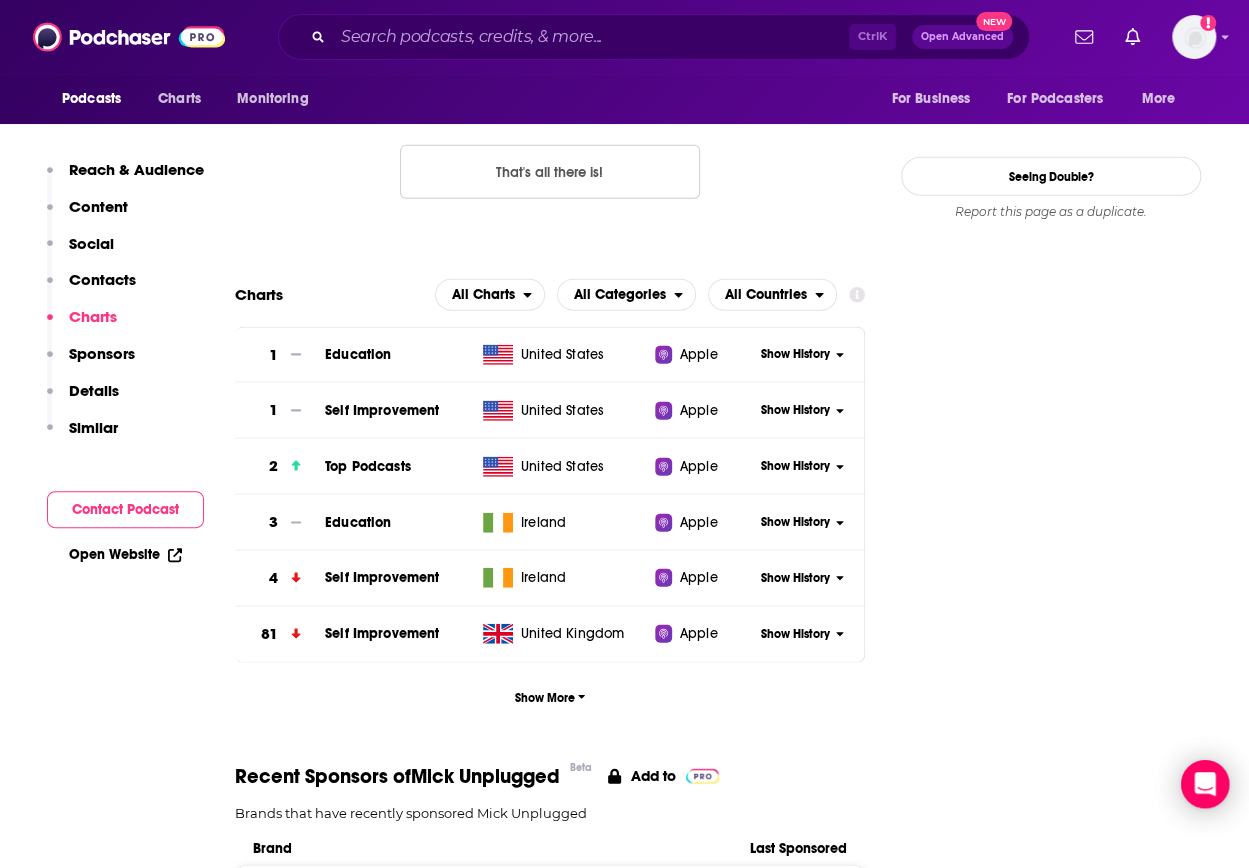 click on "Show History" at bounding box center (795, 466) 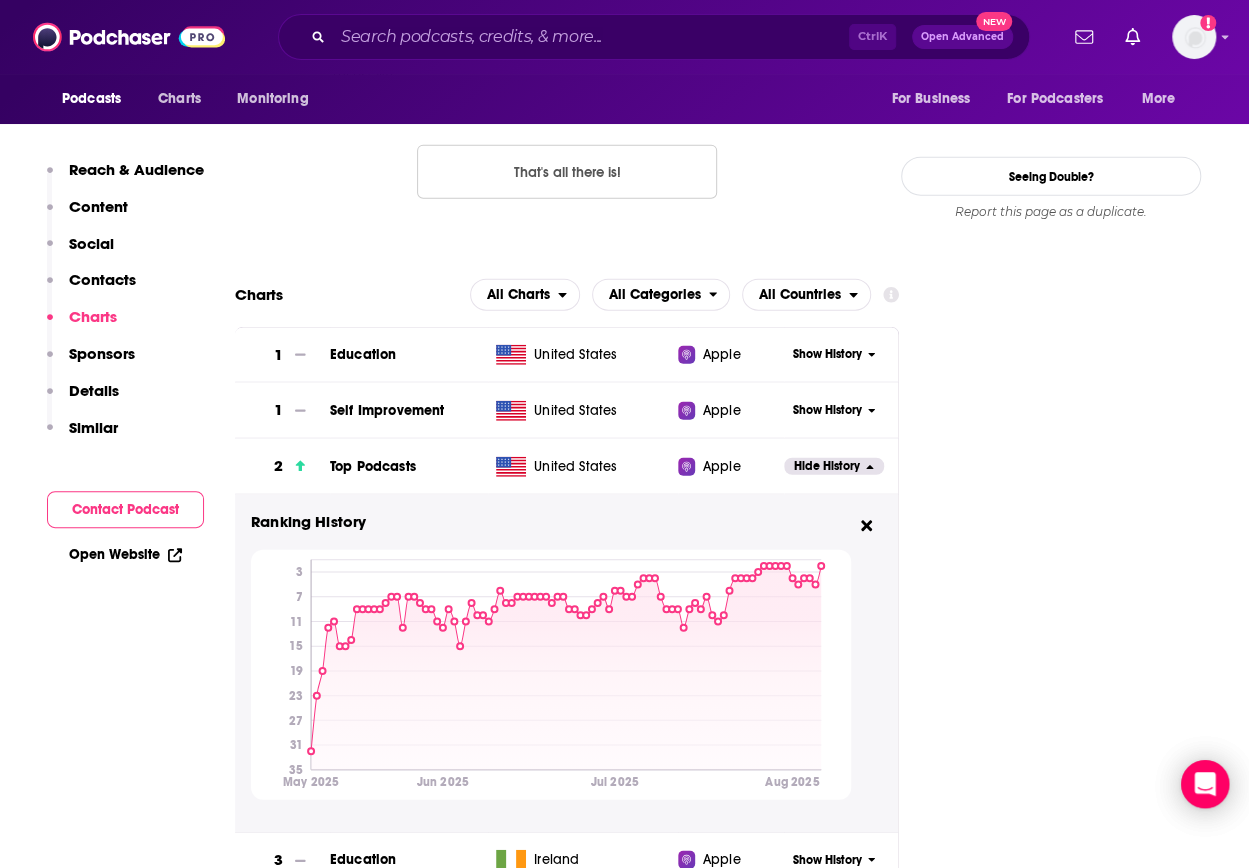 scroll, scrollTop: 2341, scrollLeft: 0, axis: vertical 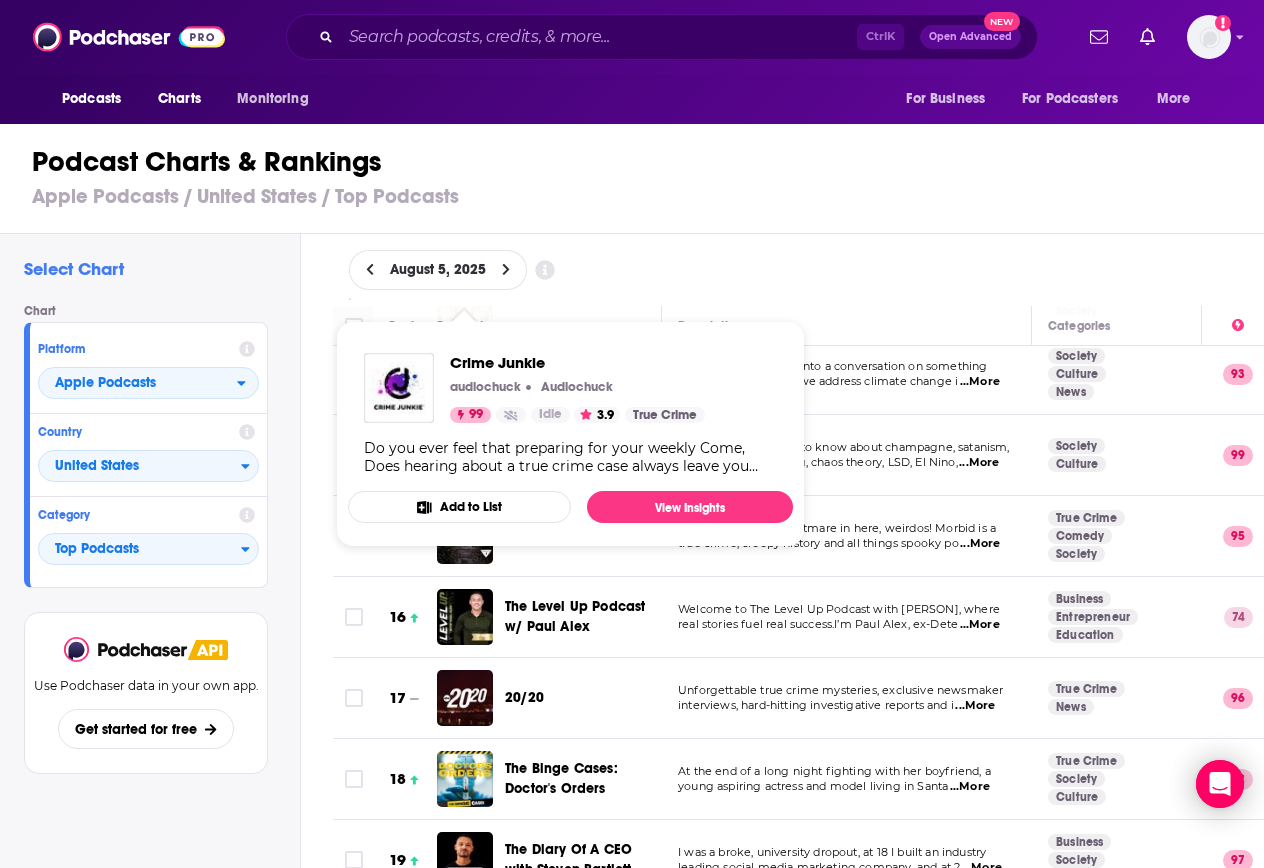 click on "Select Chart" at bounding box center [154, 269] 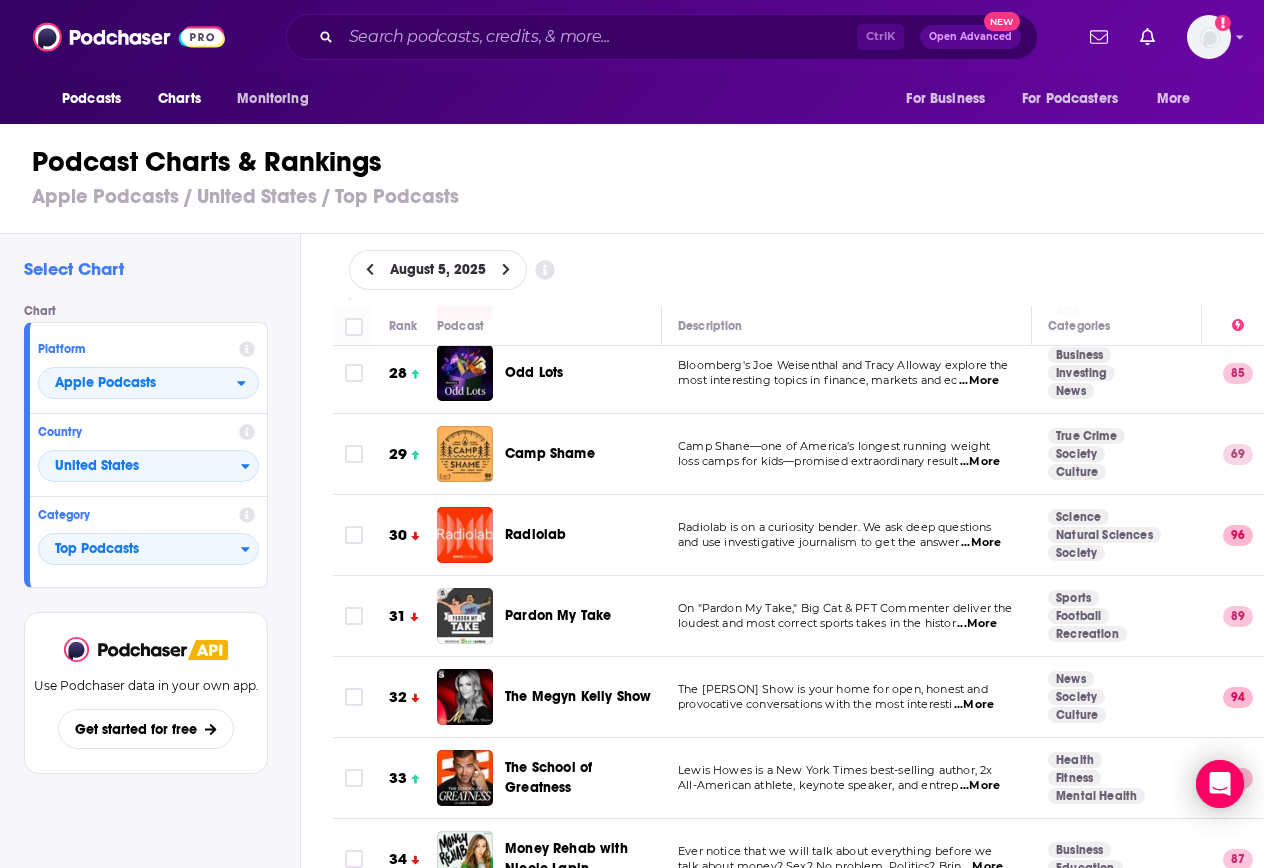 scroll, scrollTop: 2168, scrollLeft: 0, axis: vertical 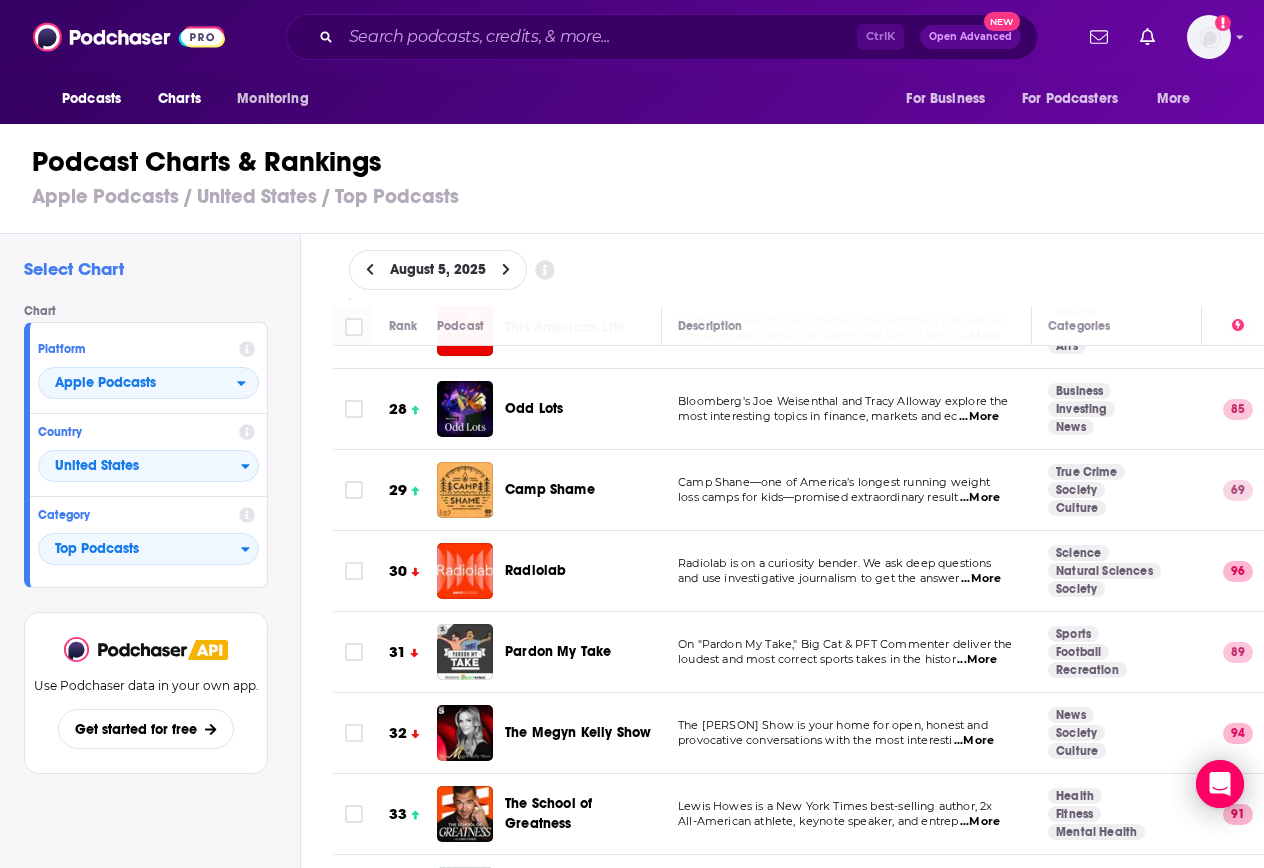 click on "Select Chart Chart Platform Apple Podcasts Country United States Category Top Podcasts View chart Use Podchaser data in your own app. Get started for free" at bounding box center [150, 607] 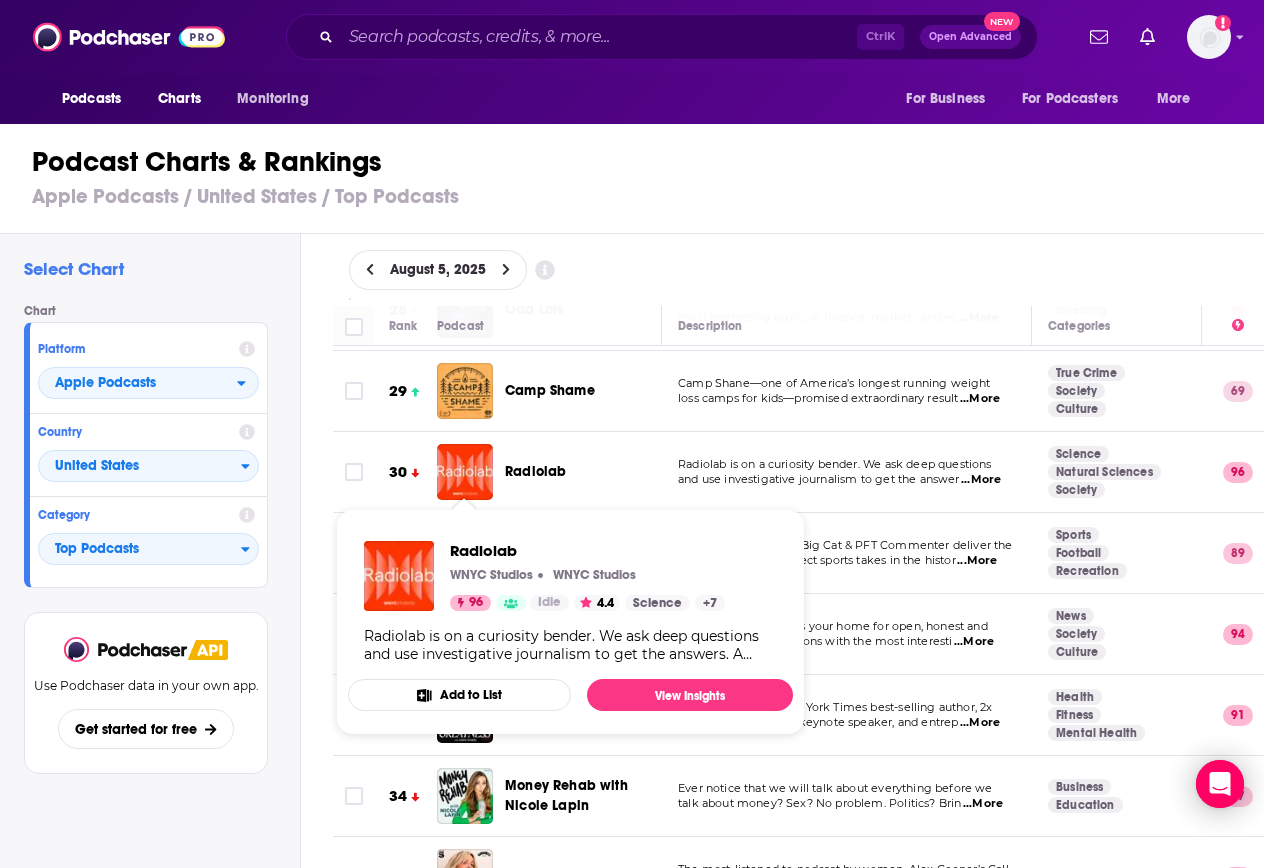 scroll, scrollTop: 2268, scrollLeft: 0, axis: vertical 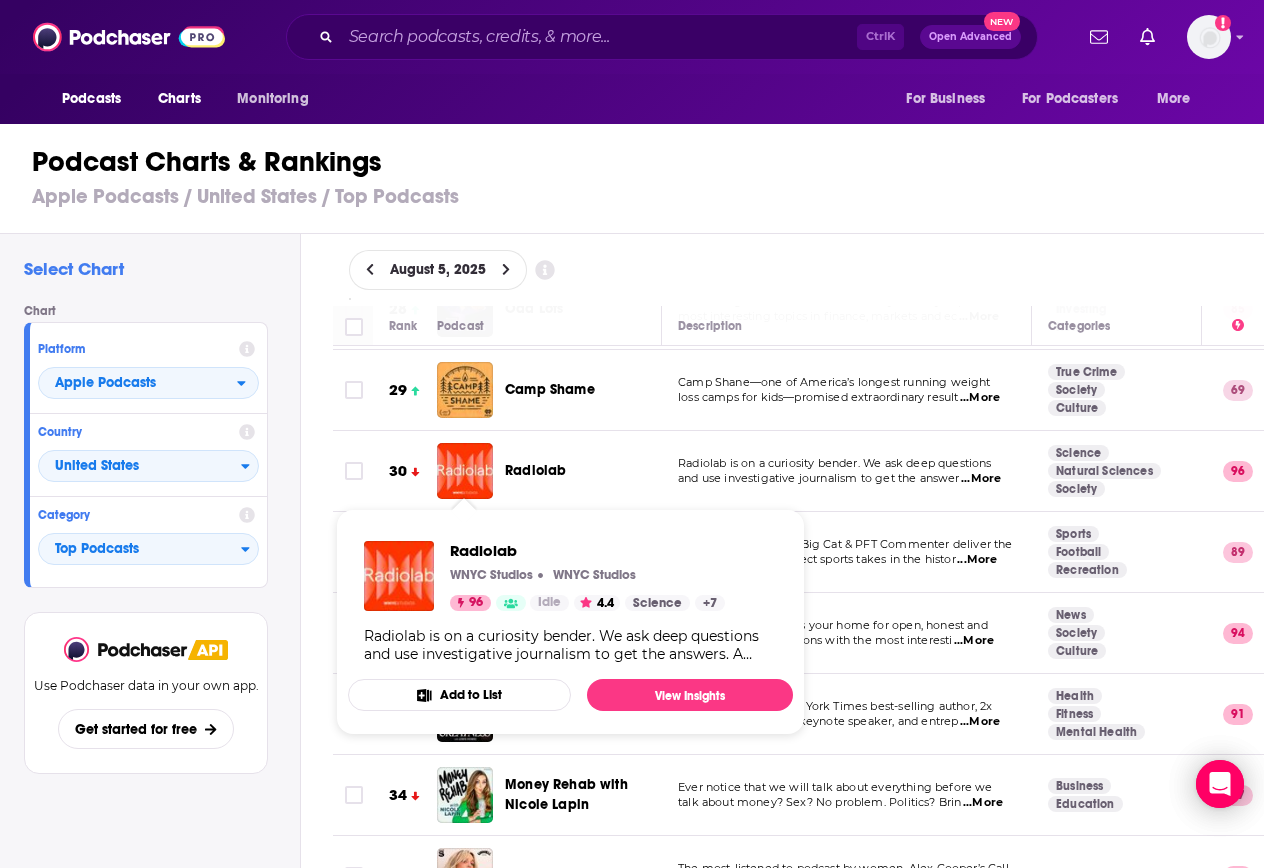 click on "Use Podchaser data in your own app. Get started for free" at bounding box center [146, 717] 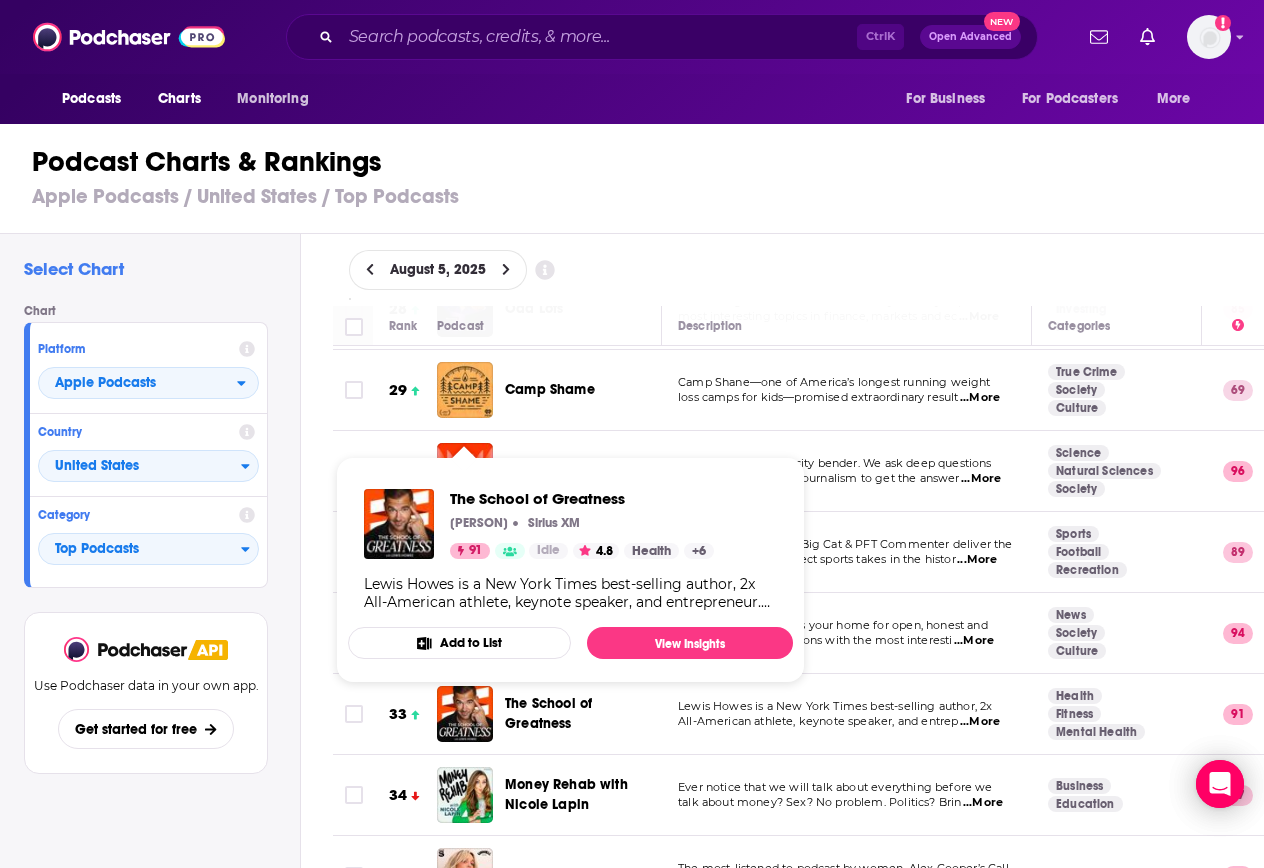 scroll, scrollTop: 2562, scrollLeft: 0, axis: vertical 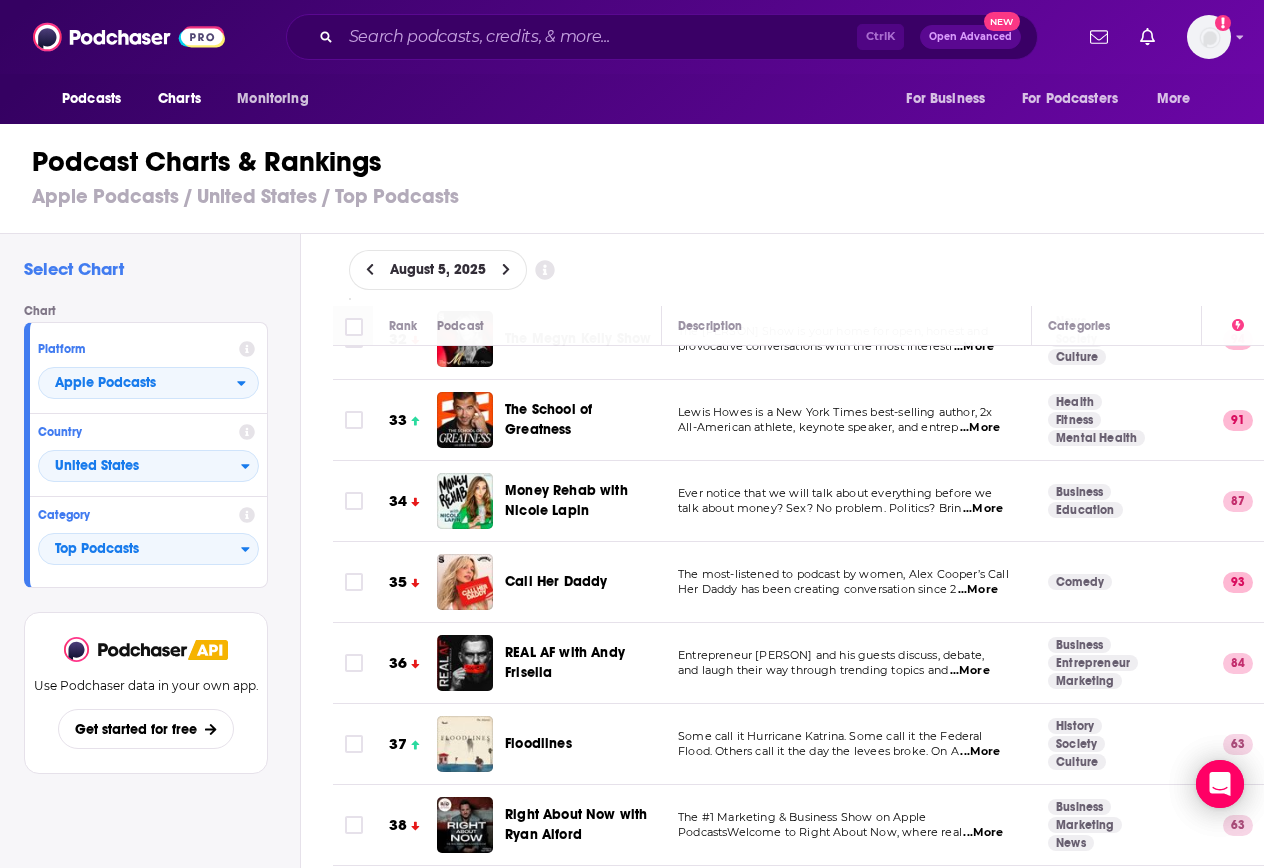 click on "Use Podchaser data in your own app. Get started for free" at bounding box center [146, 717] 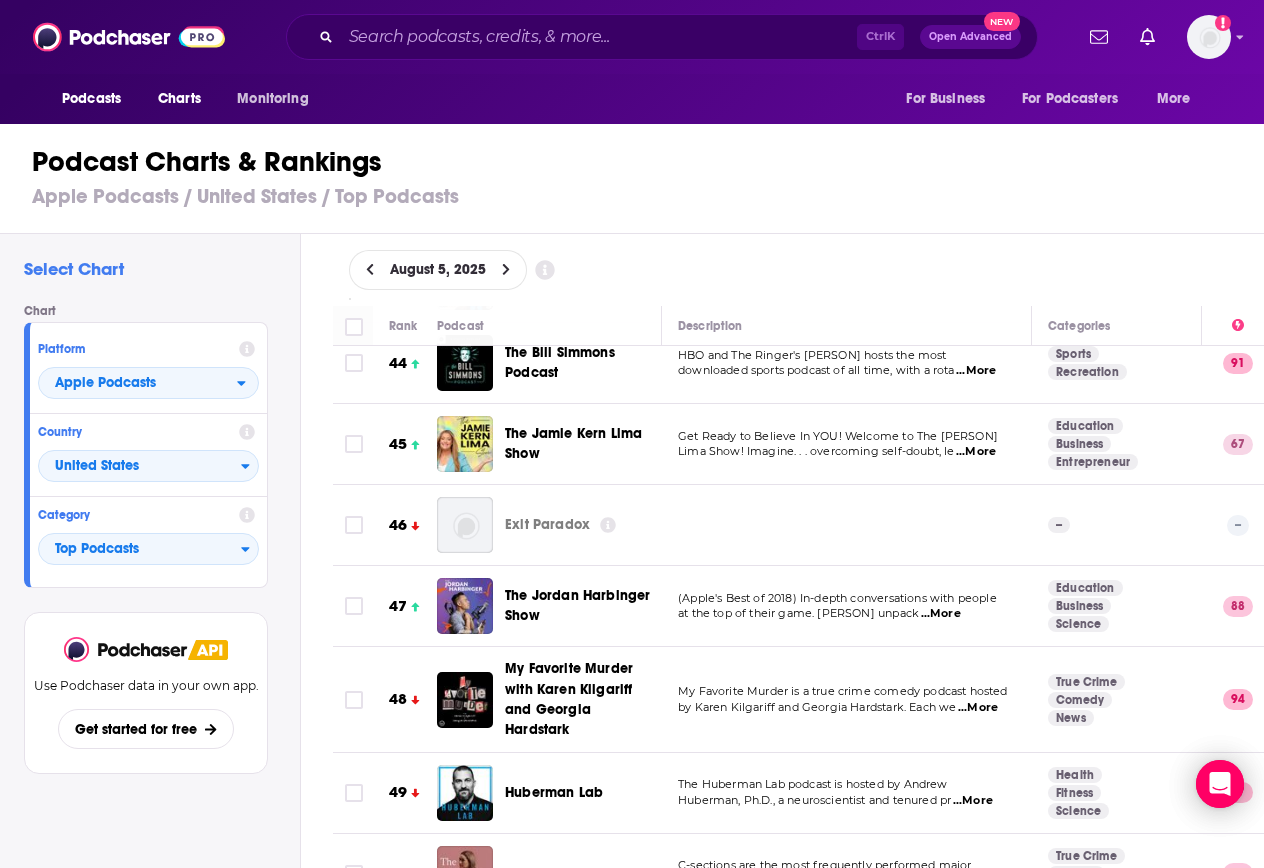 scroll, scrollTop: 3640, scrollLeft: 0, axis: vertical 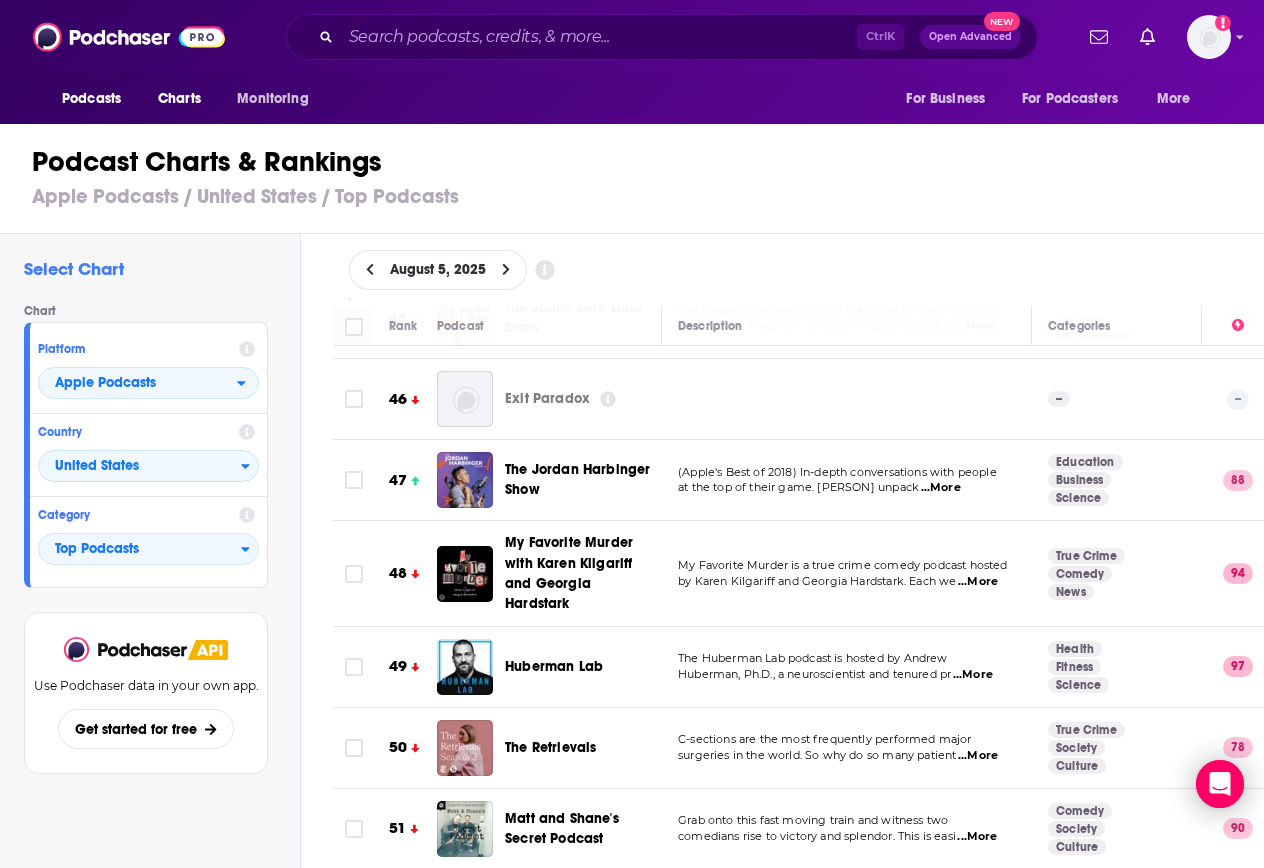 click on "C-sections are the most frequently performed major surgeries in the world. So why do so many patient  ...More" at bounding box center (847, 748) 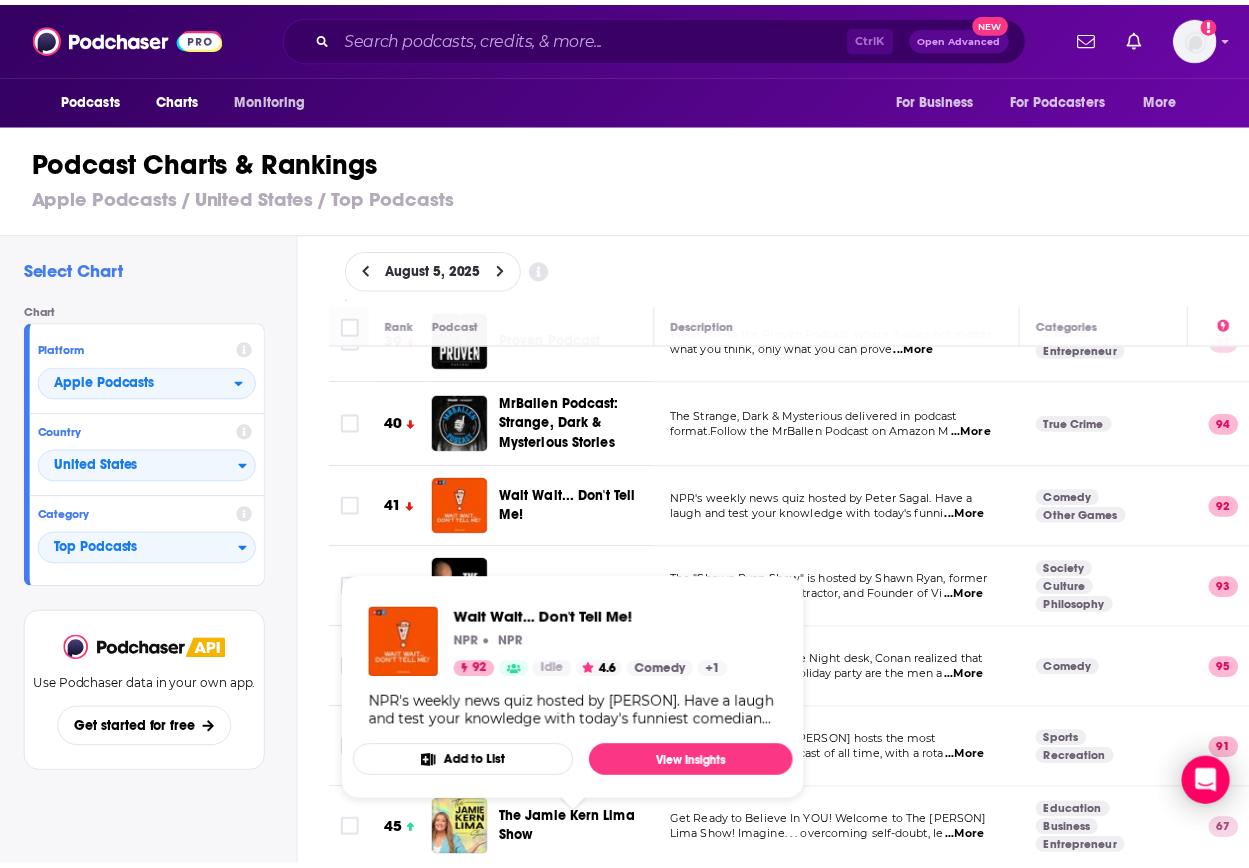 scroll, scrollTop: 2777, scrollLeft: 0, axis: vertical 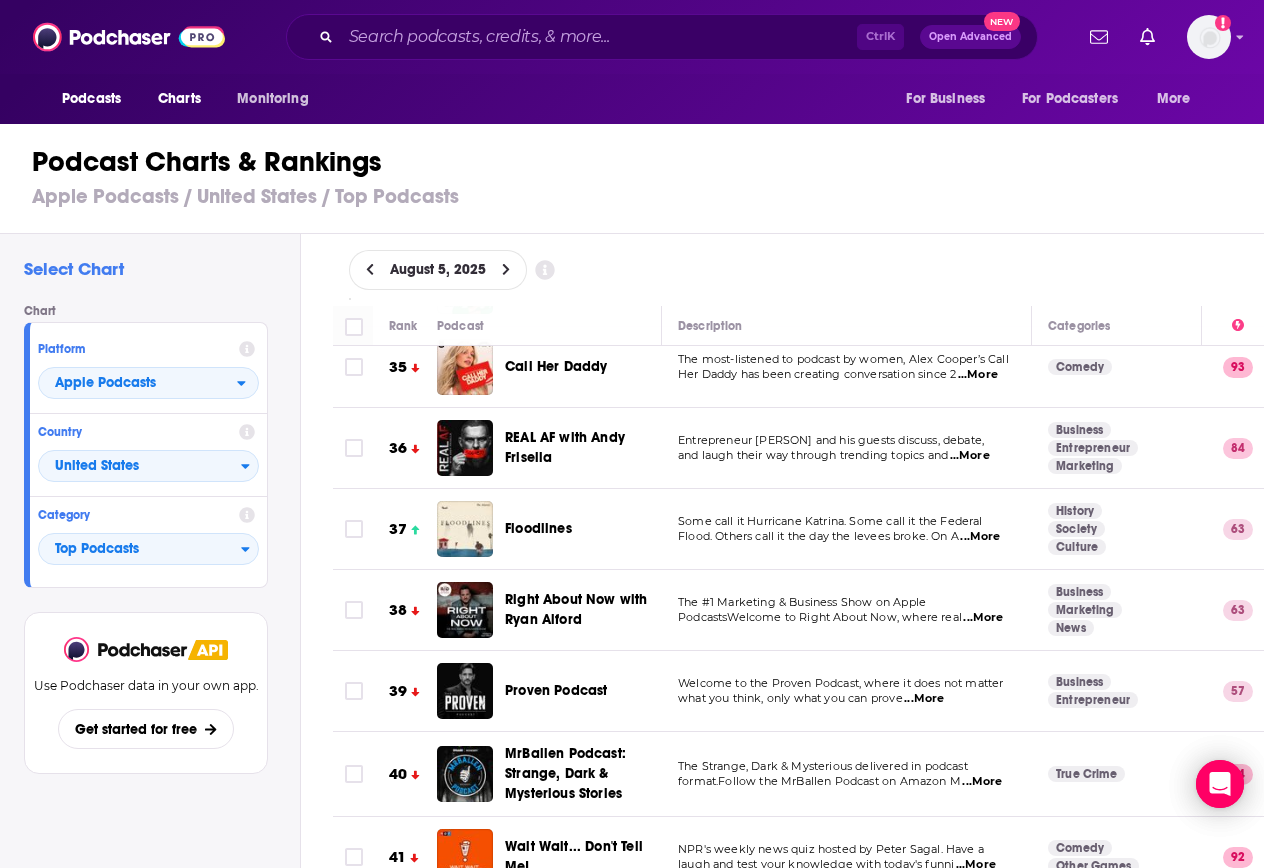 click on "Floodlines" at bounding box center (538, 528) 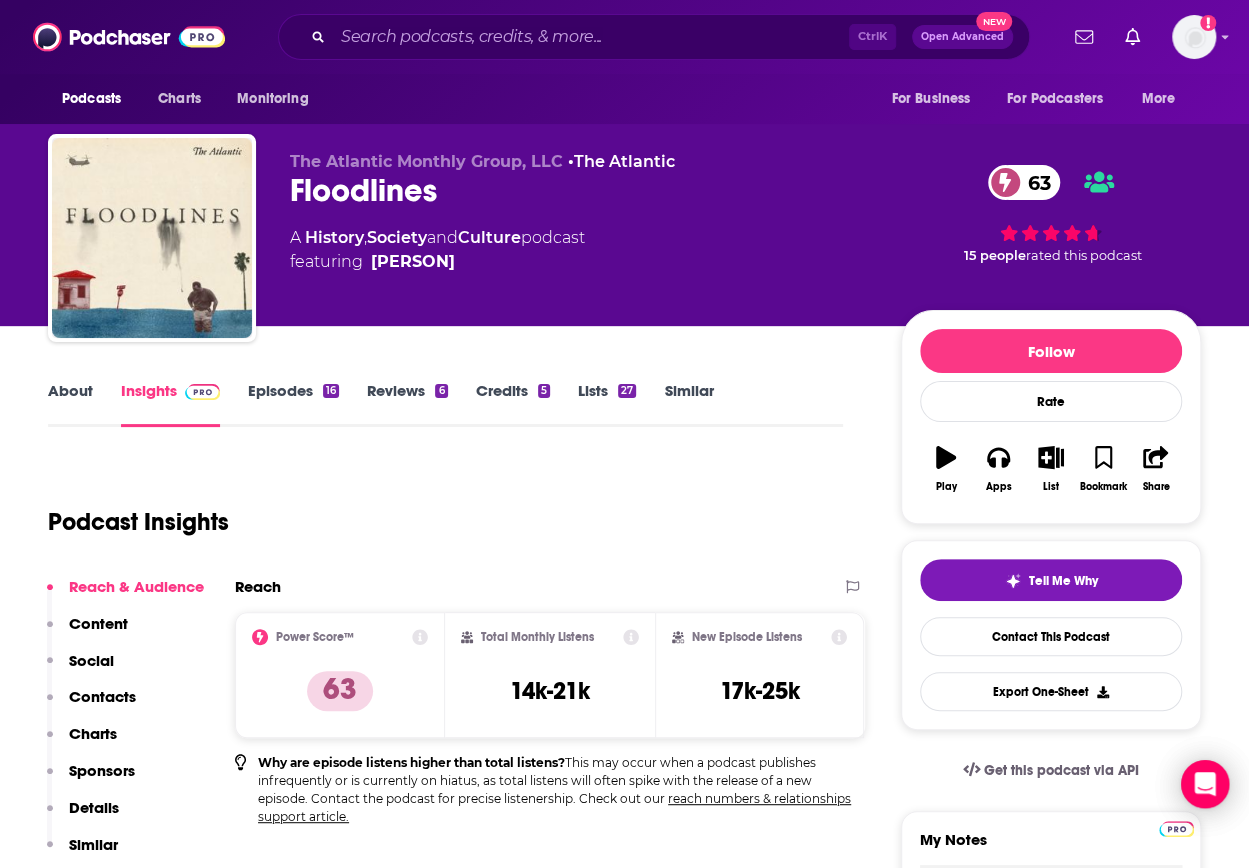 click on "Charts" at bounding box center [93, 733] 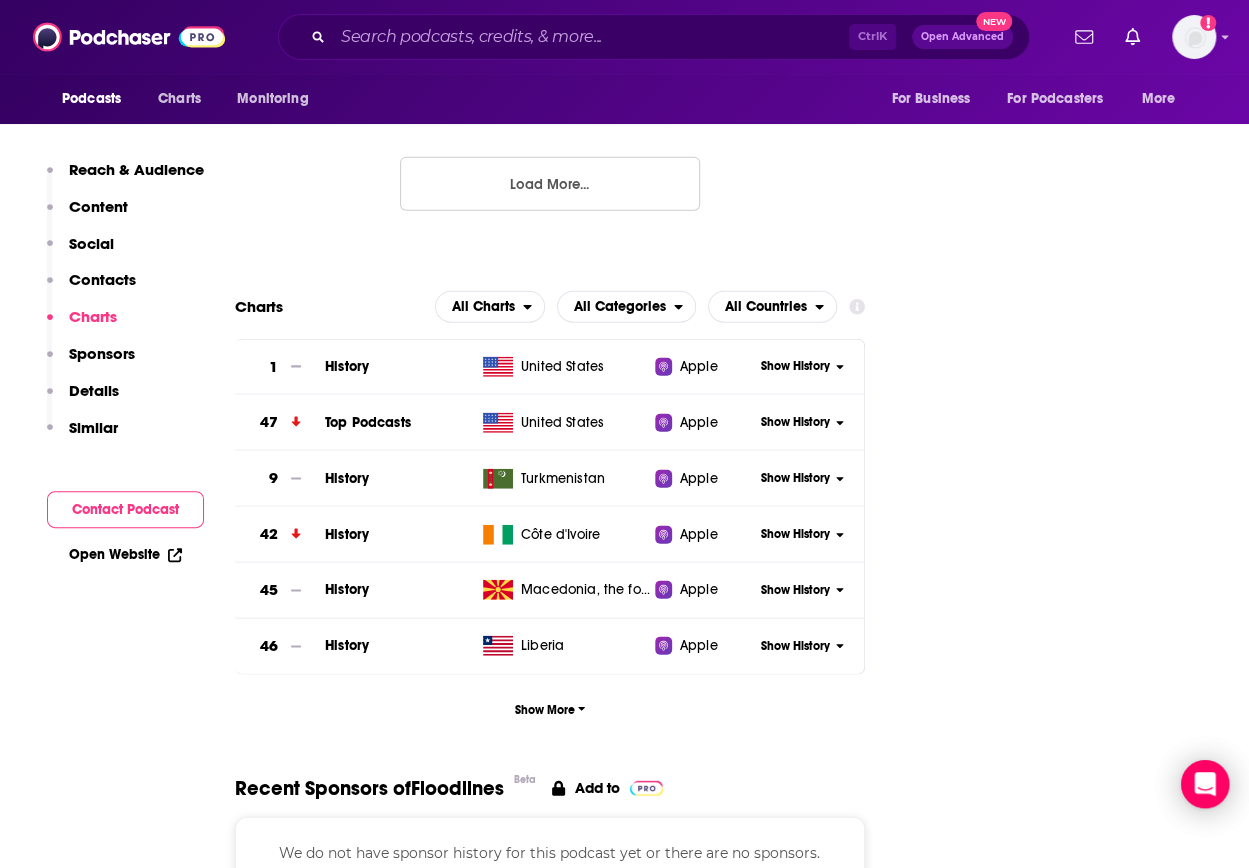 scroll, scrollTop: 2309, scrollLeft: 0, axis: vertical 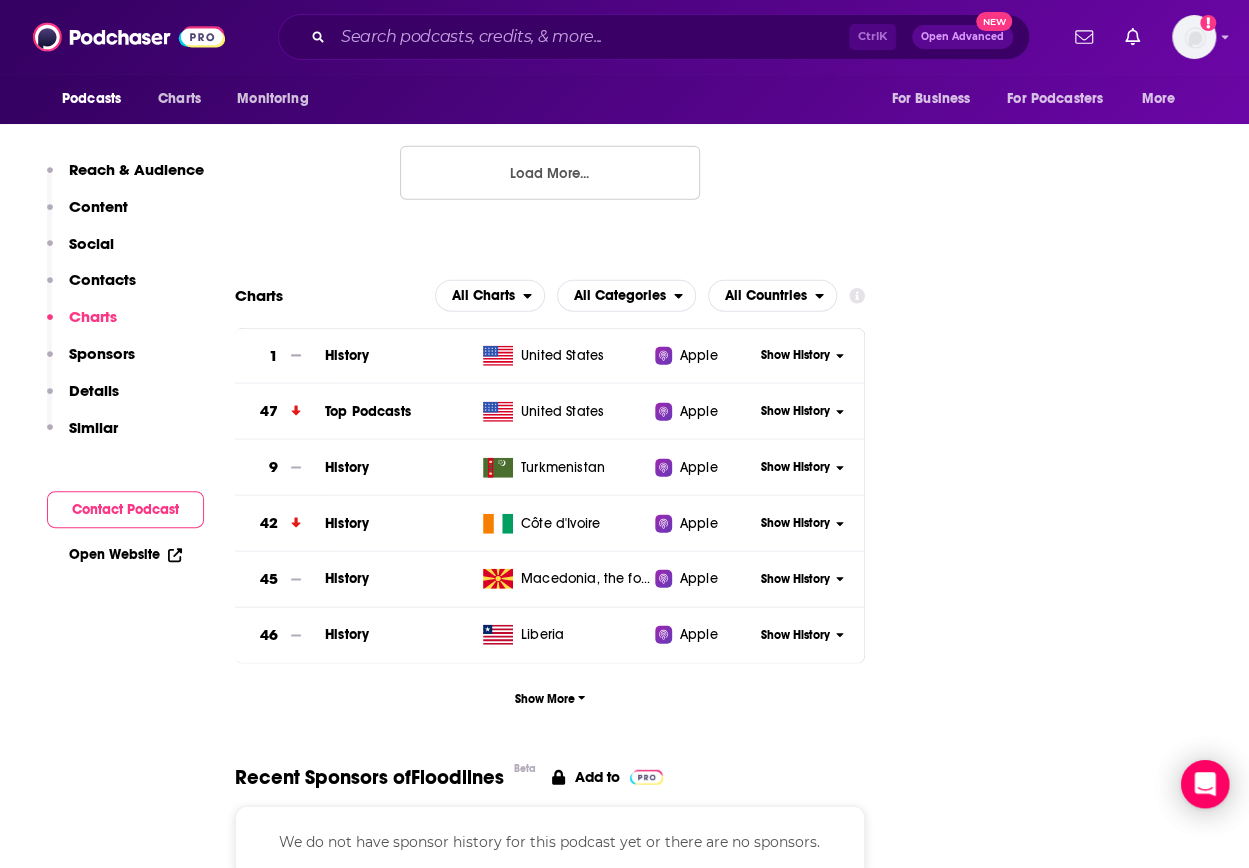 click on "Show History" at bounding box center (795, 411) 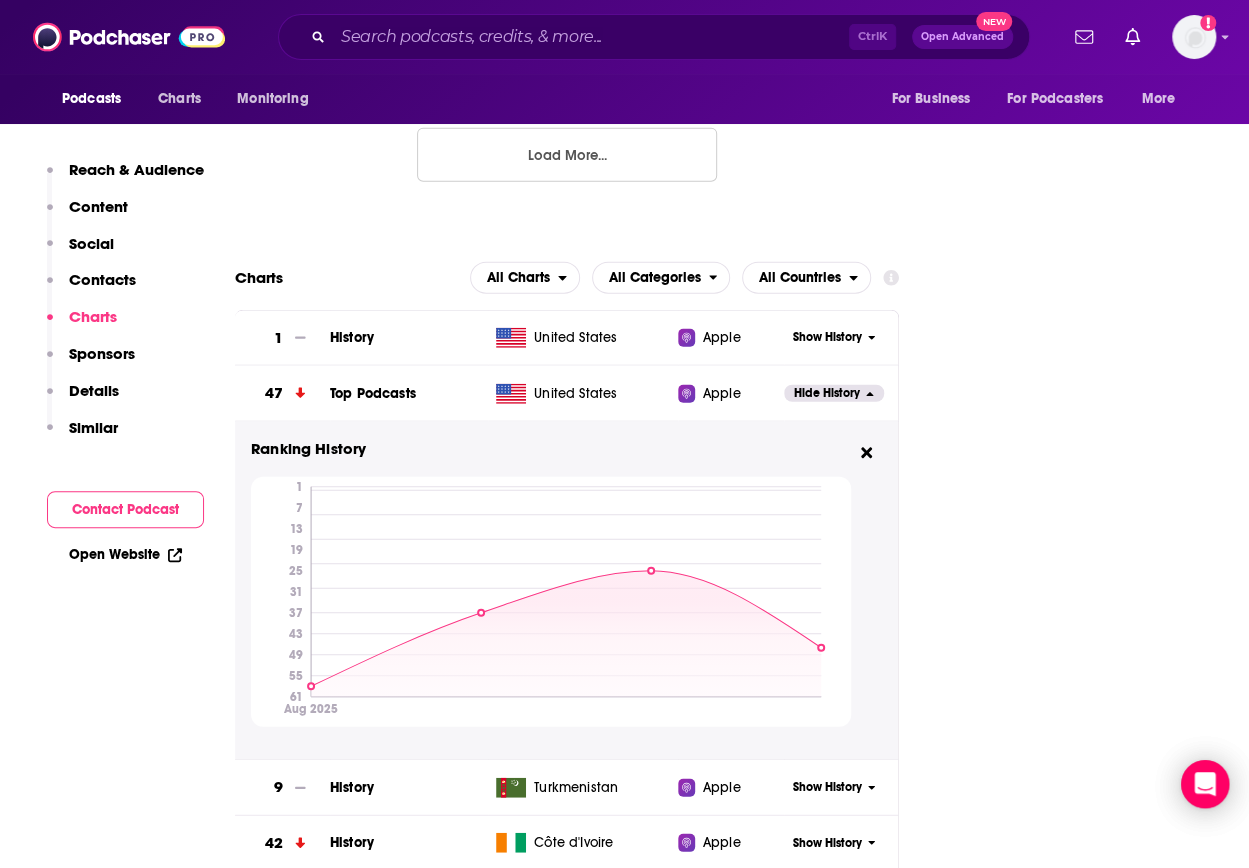 click on "Reach & Audience Content Social Contacts Charts Sponsors Details Similar Contact Podcast Open Website" at bounding box center (125, 2734) 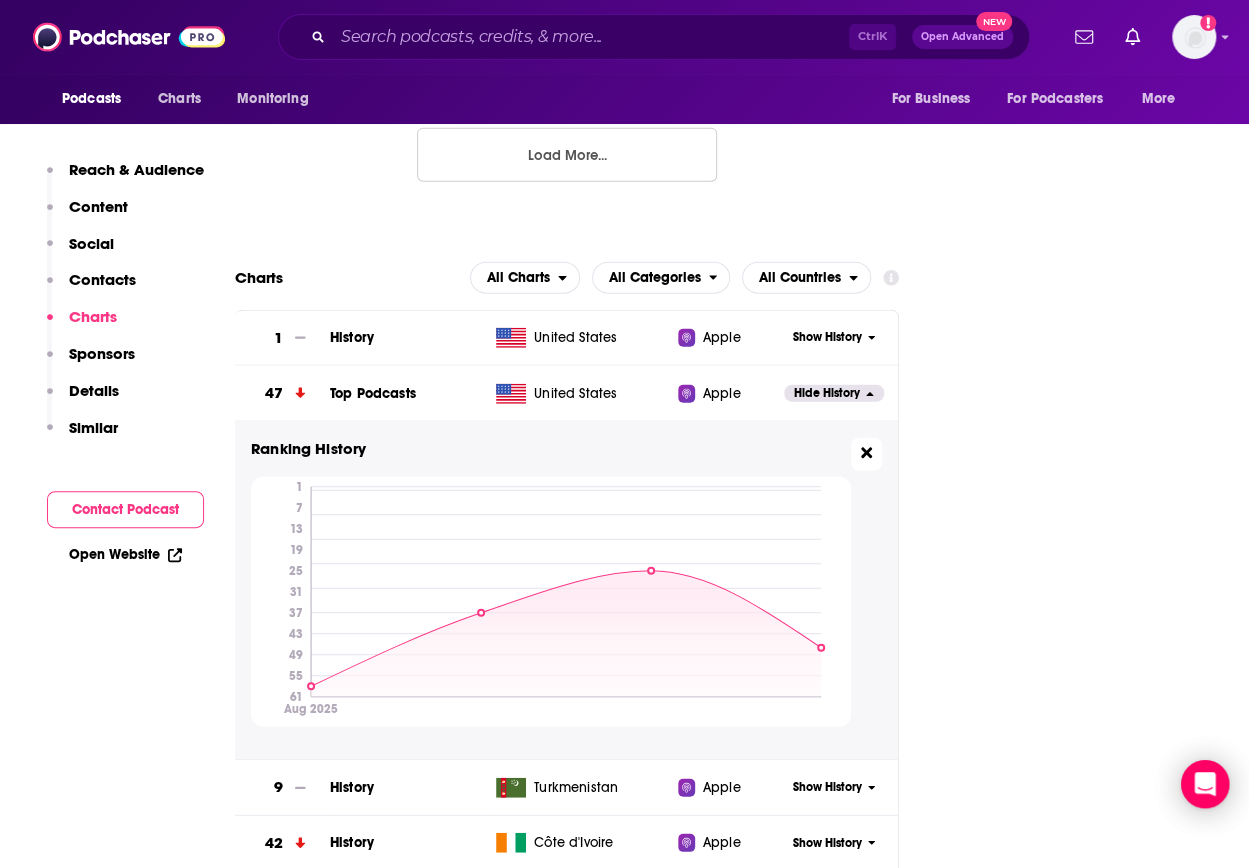 click at bounding box center (866, 454) 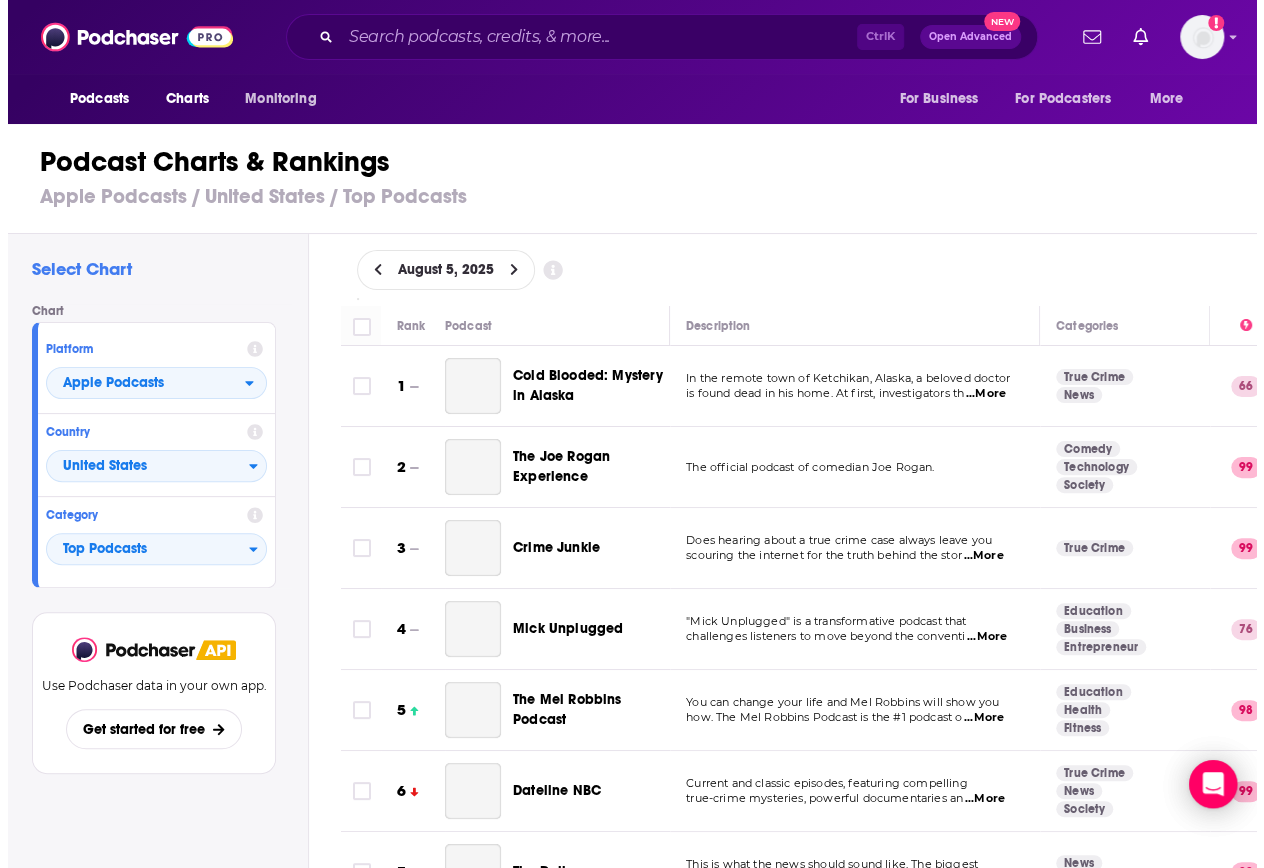 scroll, scrollTop: 0, scrollLeft: 0, axis: both 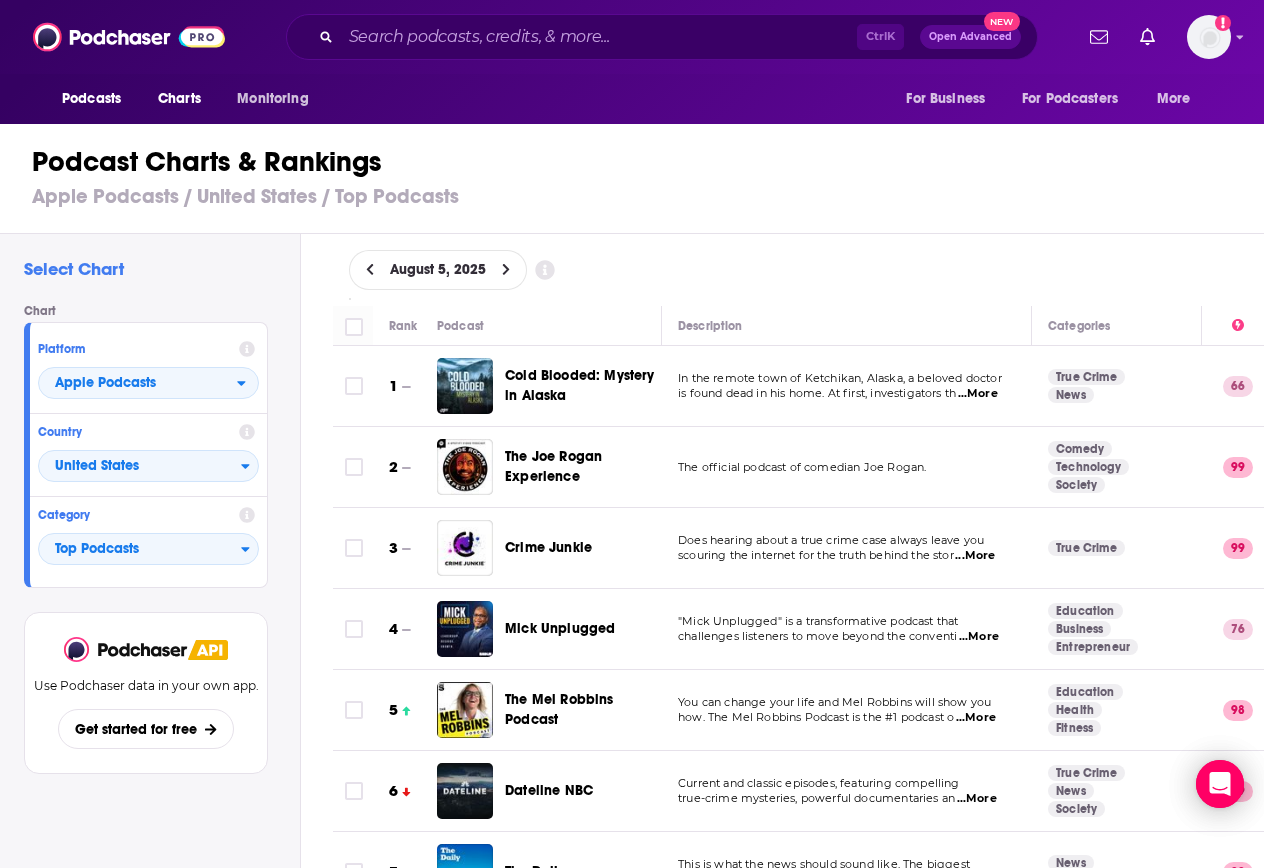 click on "August 5, 2025" at bounding box center [438, 270] 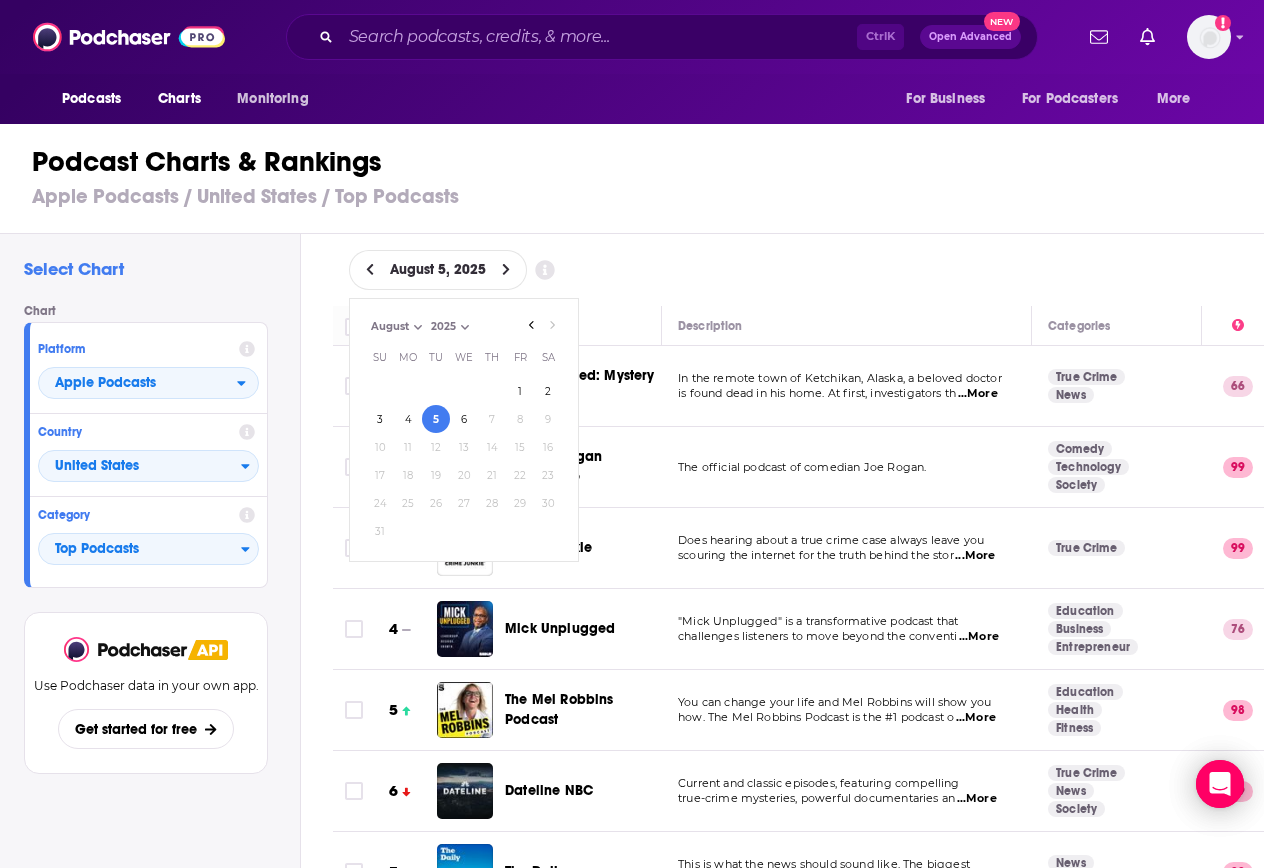 click 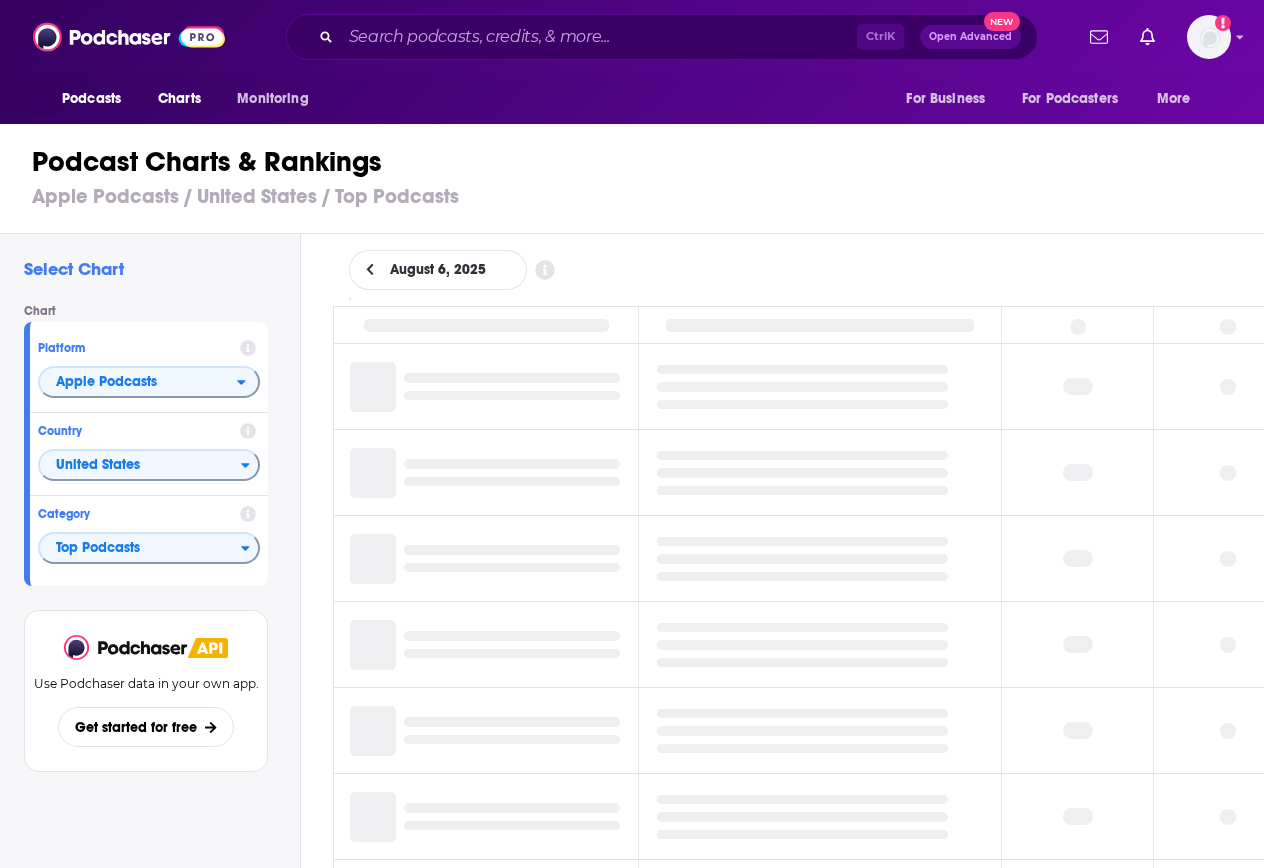 scroll, scrollTop: 0, scrollLeft: 0, axis: both 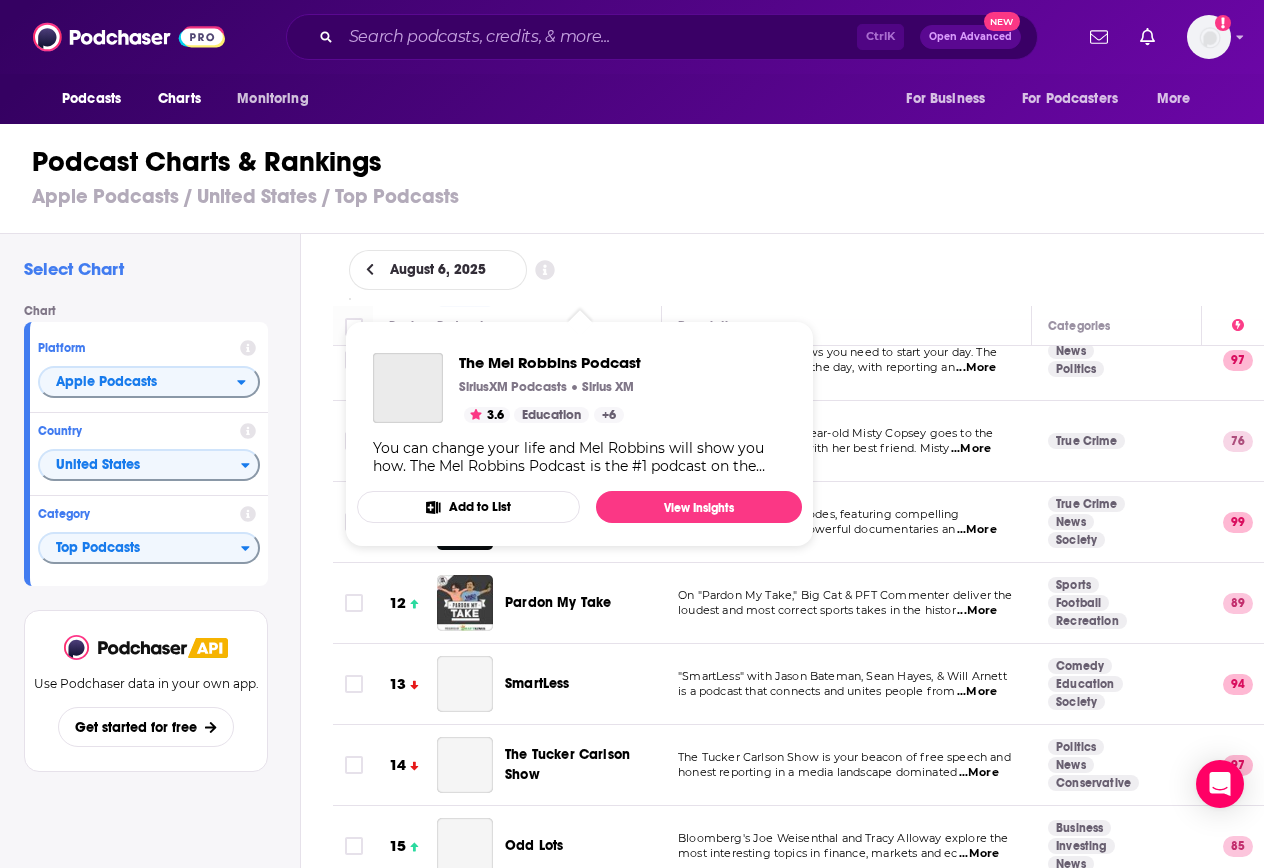 drag, startPoint x: 586, startPoint y: 543, endPoint x: 774, endPoint y: 645, distance: 213.88782 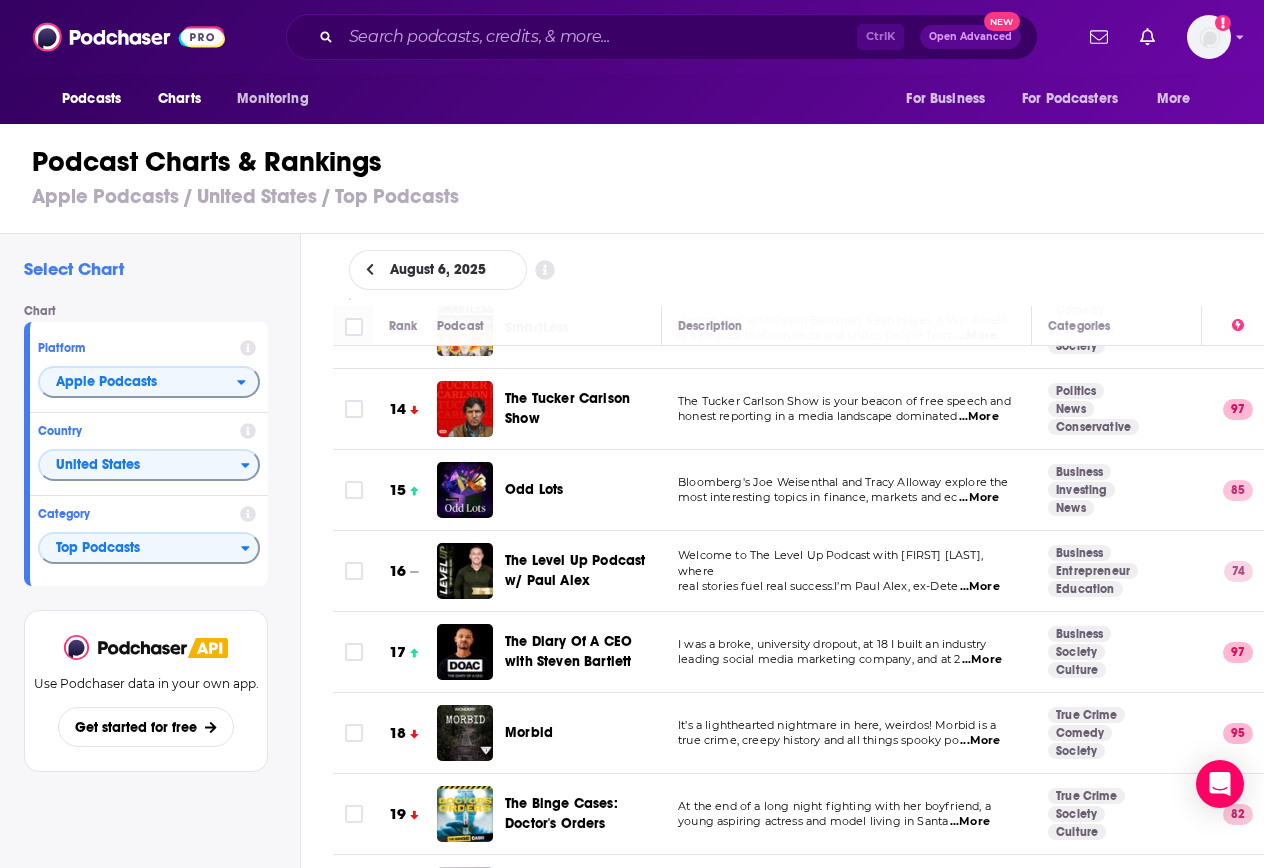 scroll, scrollTop: 1029, scrollLeft: 0, axis: vertical 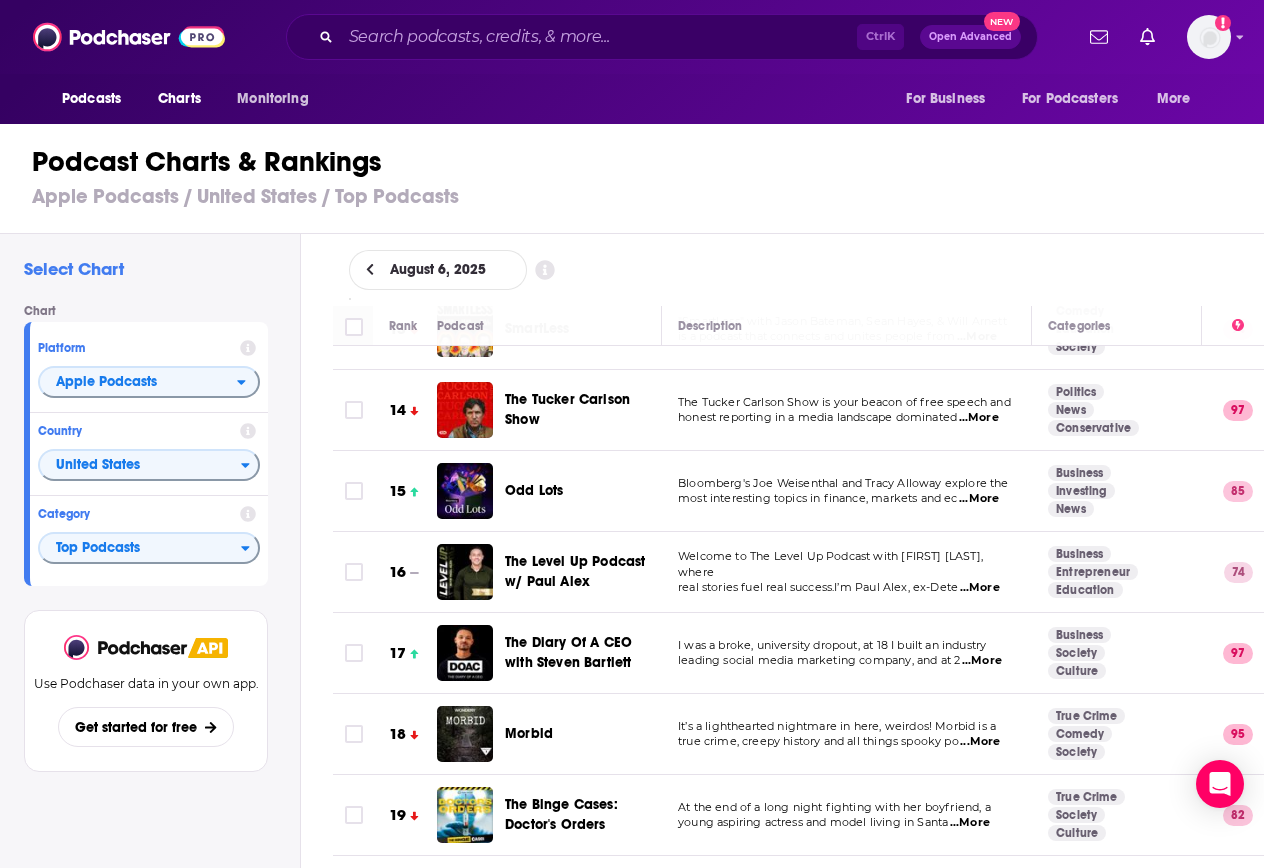 click on "Select Chart Chart Platform Apple Podcasts Country United States Category Top Podcasts View chart Use Podchaser data in your own app. Get started for free   Change Chart August 6, 2025 Rank Podcast Description Categories 1 Cold Blooded: Mystery in Alaska In the remote town of Ketchikan, Alaska, a beloved doctor is found dead in his home. At first, investigators th  ...More True Crime News 66 2 Crime Junkie Does hearing about a true crime case always leave you scouring the internet for the truth behind the stor  ...More True Crime 99 3 The Joe Rogan Experience The official podcast of comedian Joe Rogan. Comedy Technology Society 99 4 The Daily This is what the news should sound like. The biggest stories of our time, told by the best journalists in t  ...More News Politics 99 5 Mick Unplugged "Mick Unplugged" is a transformative podcast that challenges listeners to move beyond the conventi  ...More Education Business Entrepreneur 76 6 The Mel Robbins Podcast how. The Mel Robbins Podcast is the #1 podcast o 98 7" at bounding box center (640, 607) 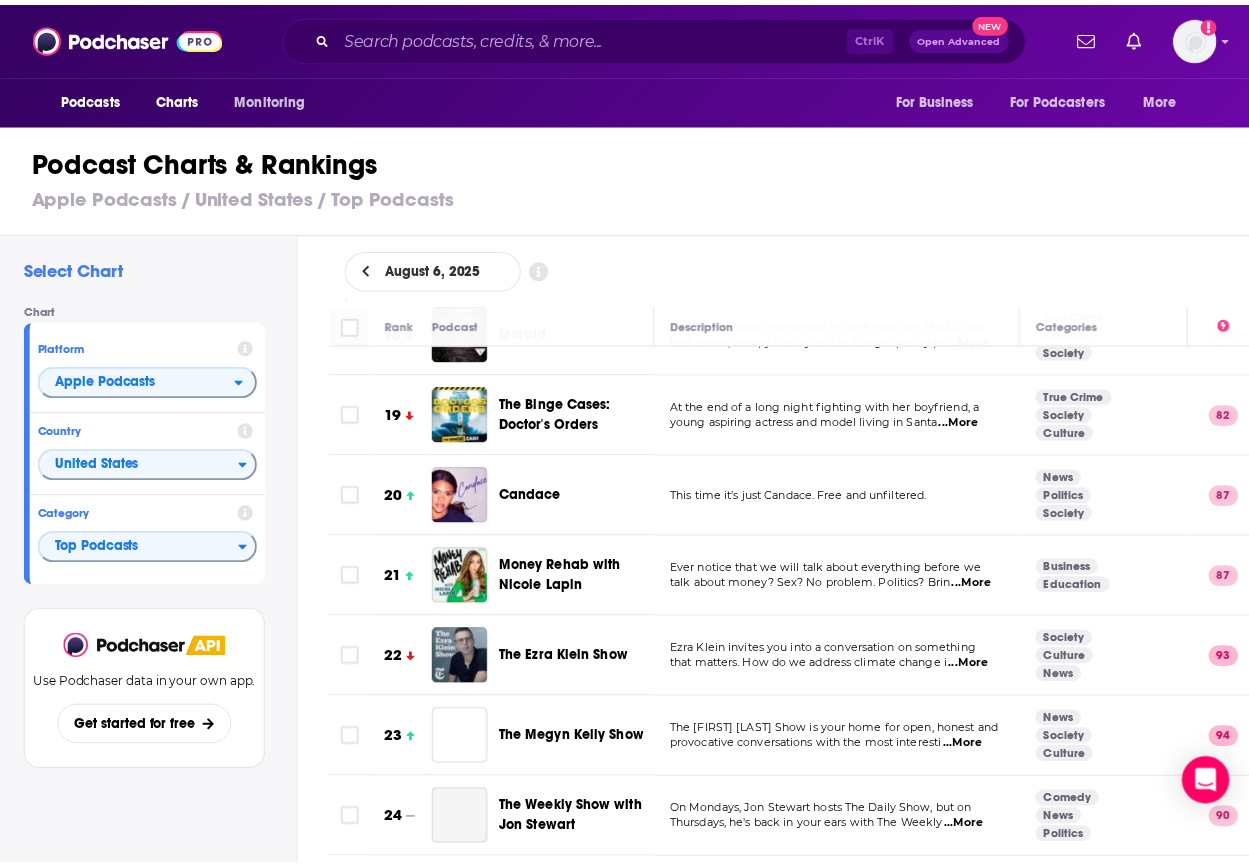 scroll, scrollTop: 1431, scrollLeft: 0, axis: vertical 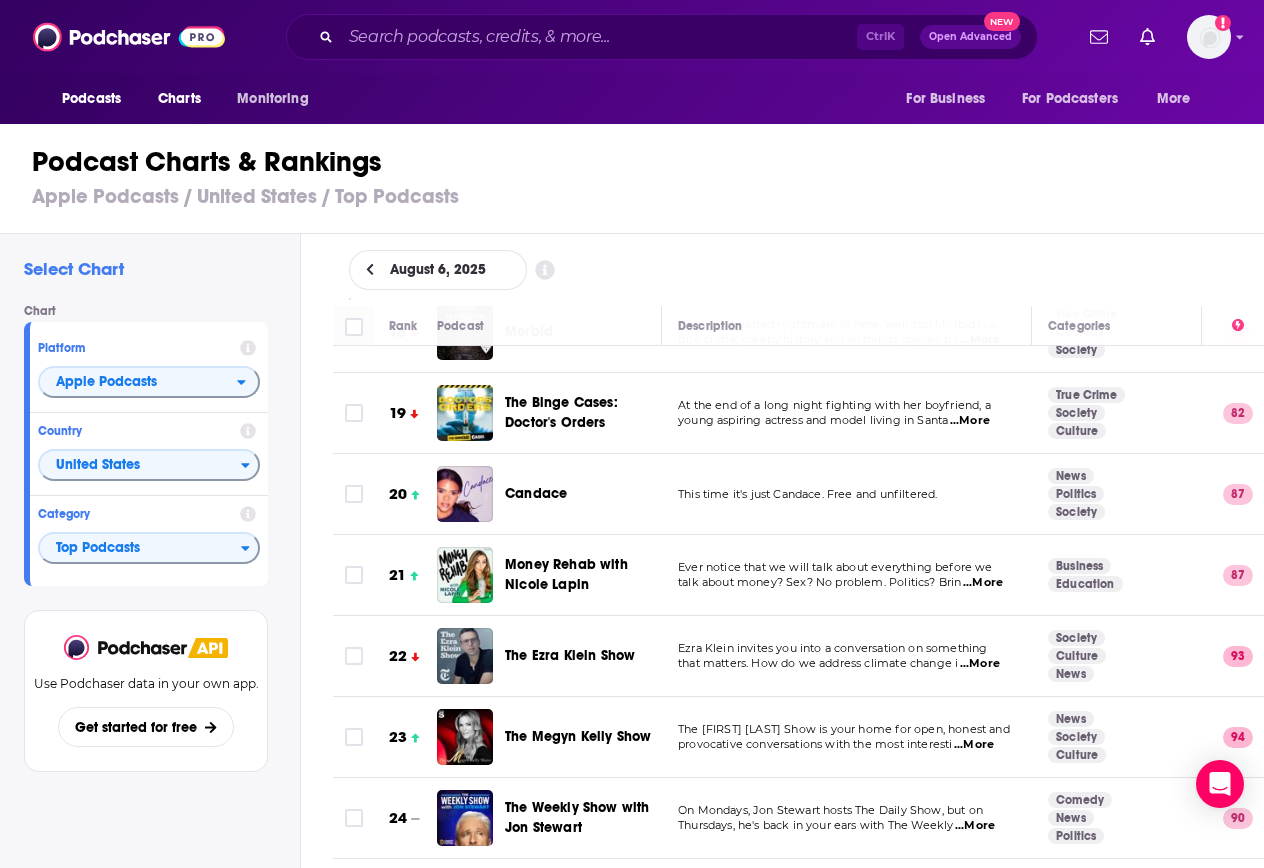 click on "The Ezra Klein Show" at bounding box center (570, 655) 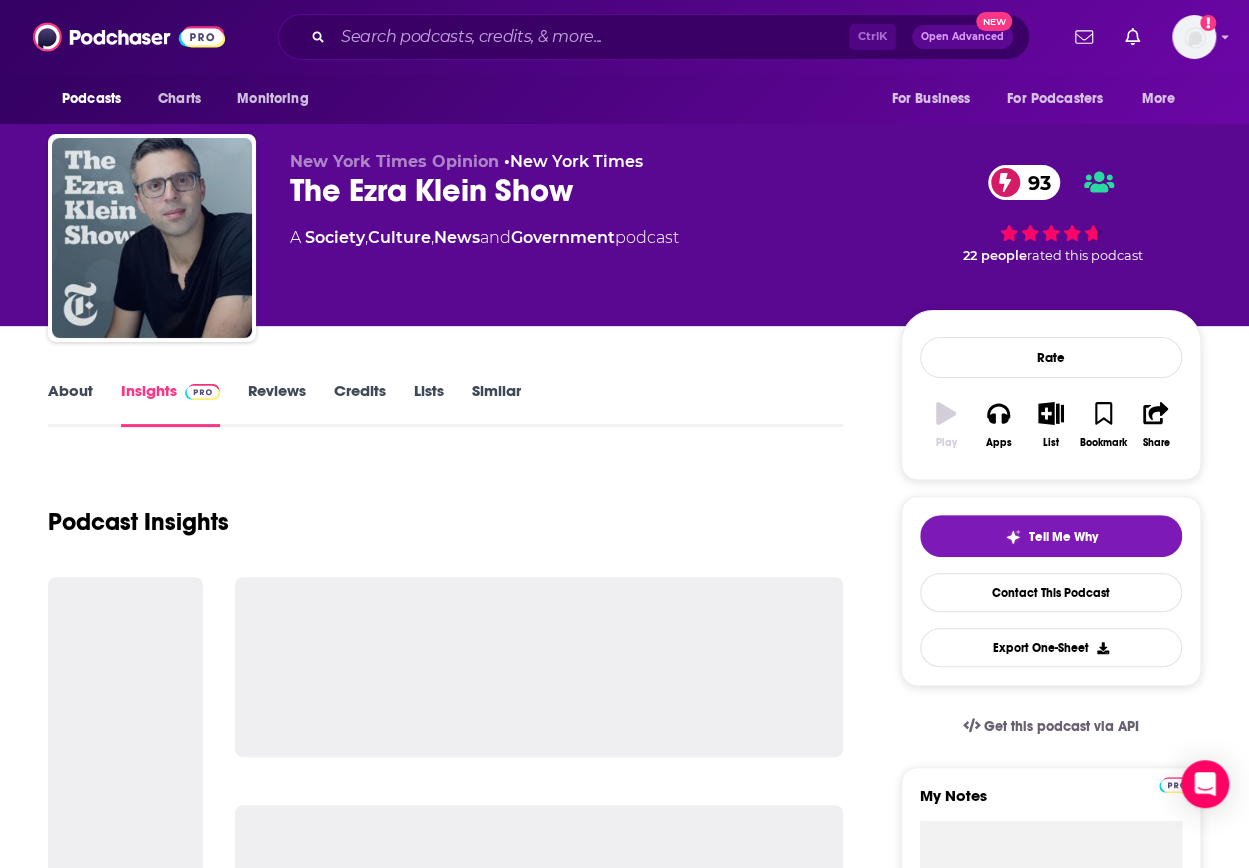 scroll, scrollTop: 340, scrollLeft: 0, axis: vertical 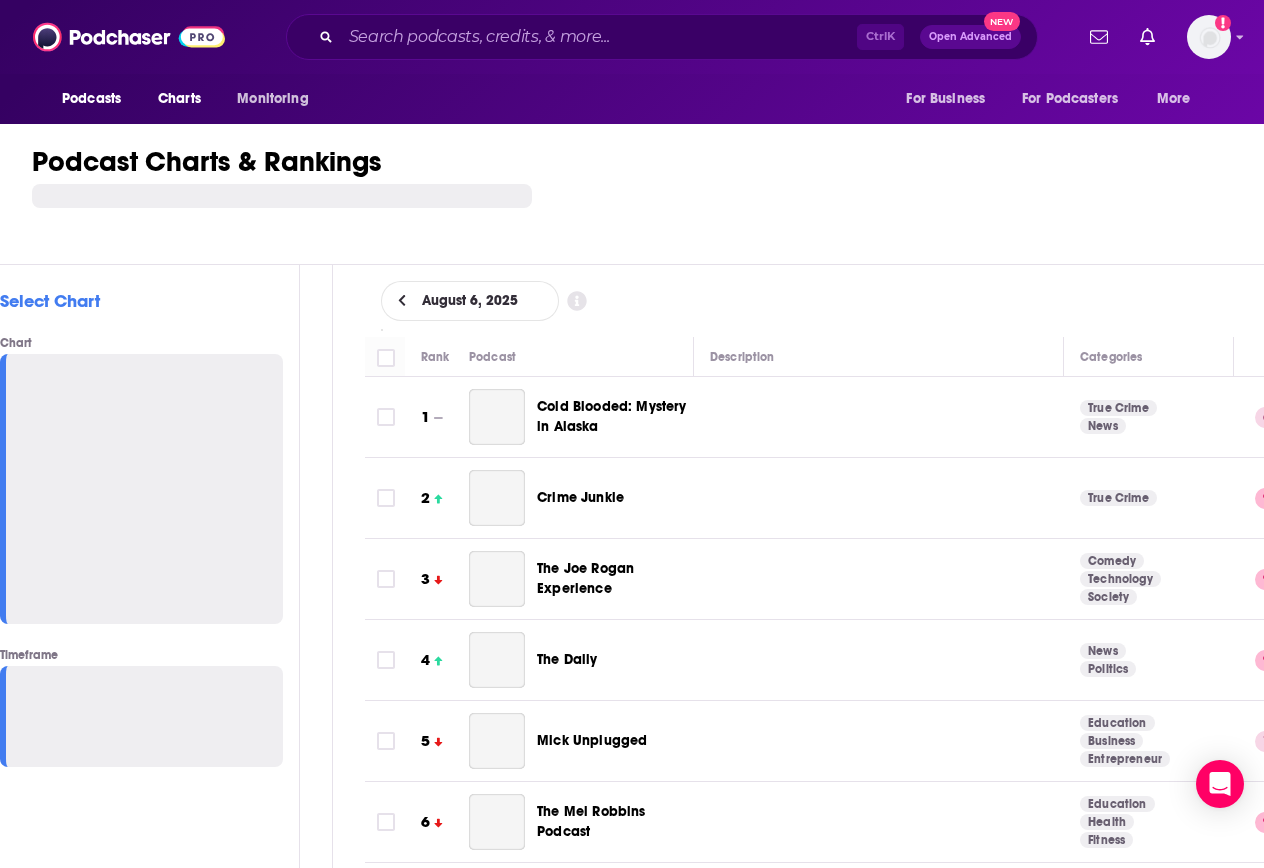 click on "Podcast Charts & Rankings" at bounding box center (656, 192) 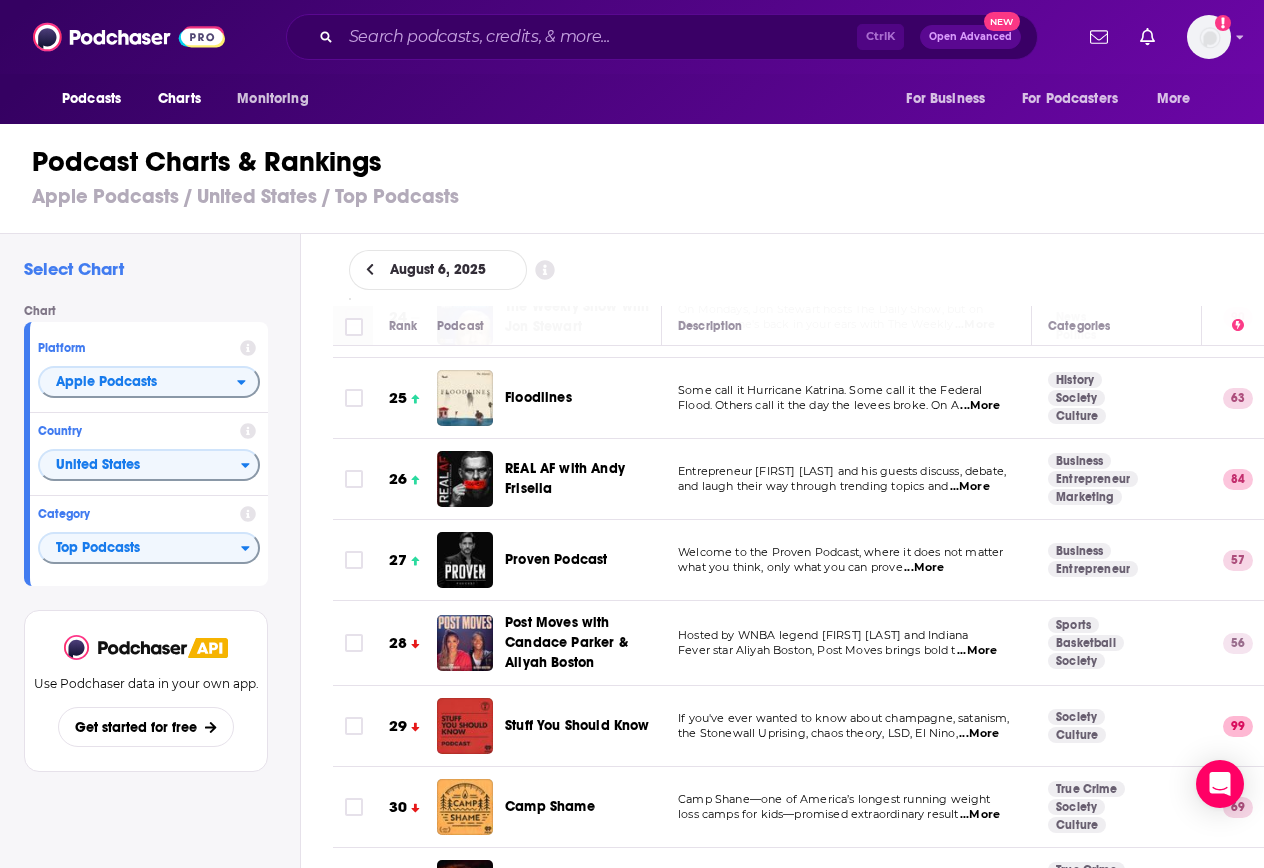 scroll, scrollTop: 1932, scrollLeft: 0, axis: vertical 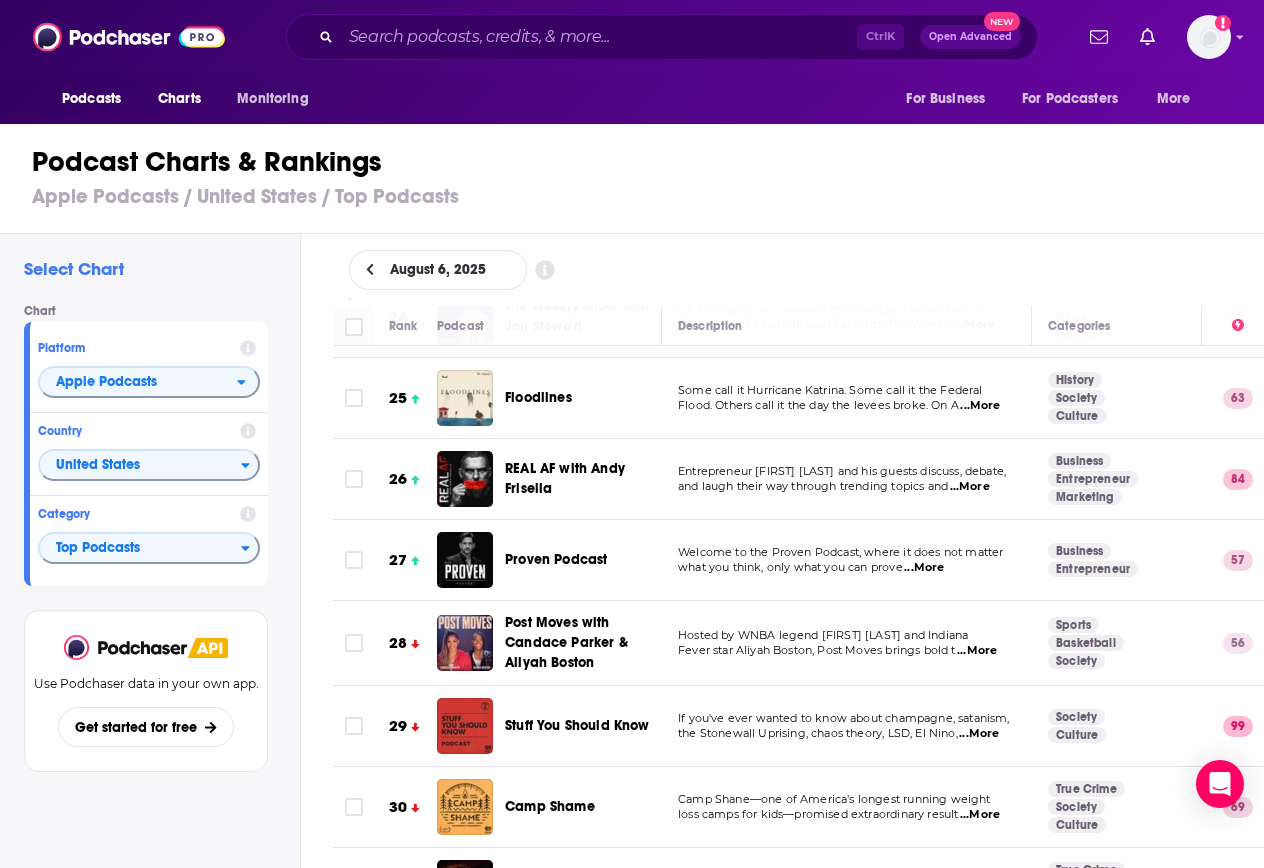 click on "Select Chart Chart Platform Apple Podcasts Country United States Category Top Podcasts View chart Use Podchaser data in your own app. Get started for free" at bounding box center [150, 607] 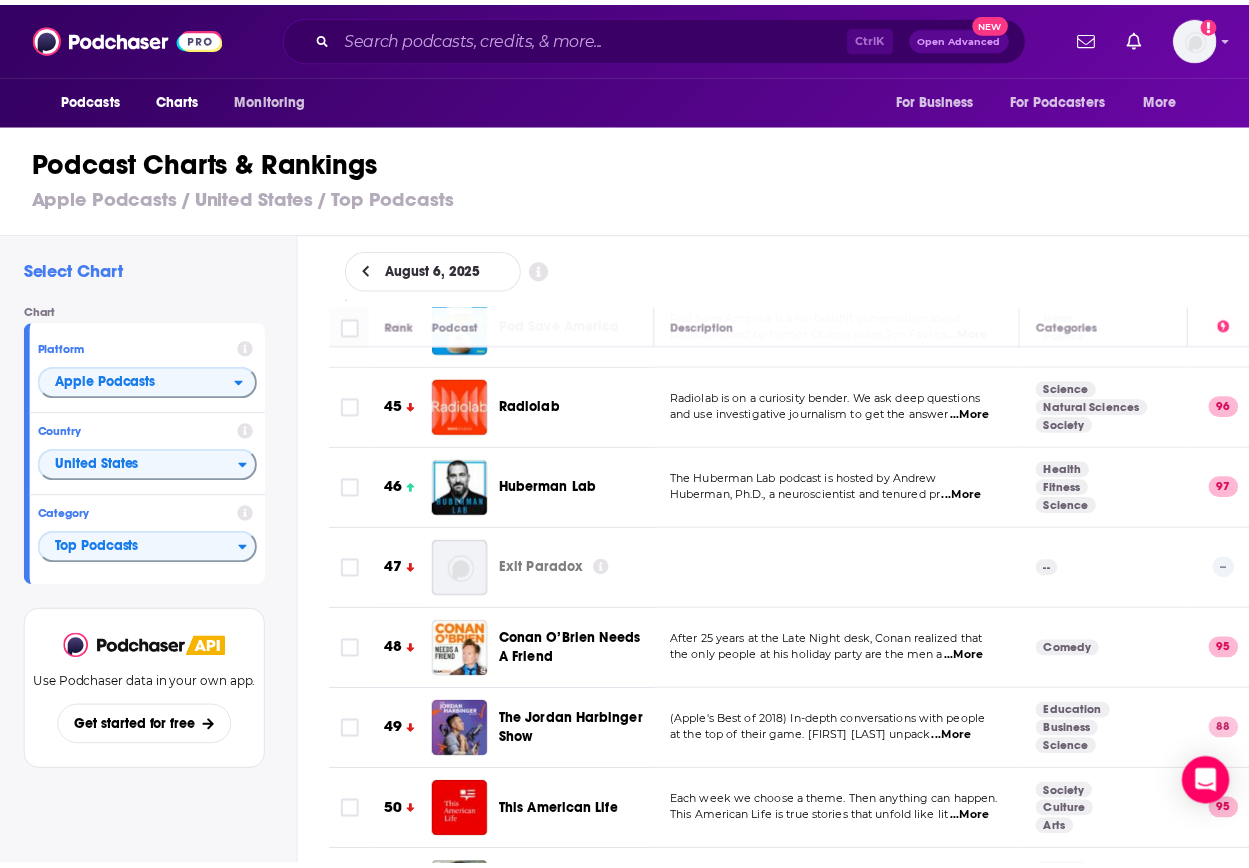 scroll, scrollTop: 3350, scrollLeft: 0, axis: vertical 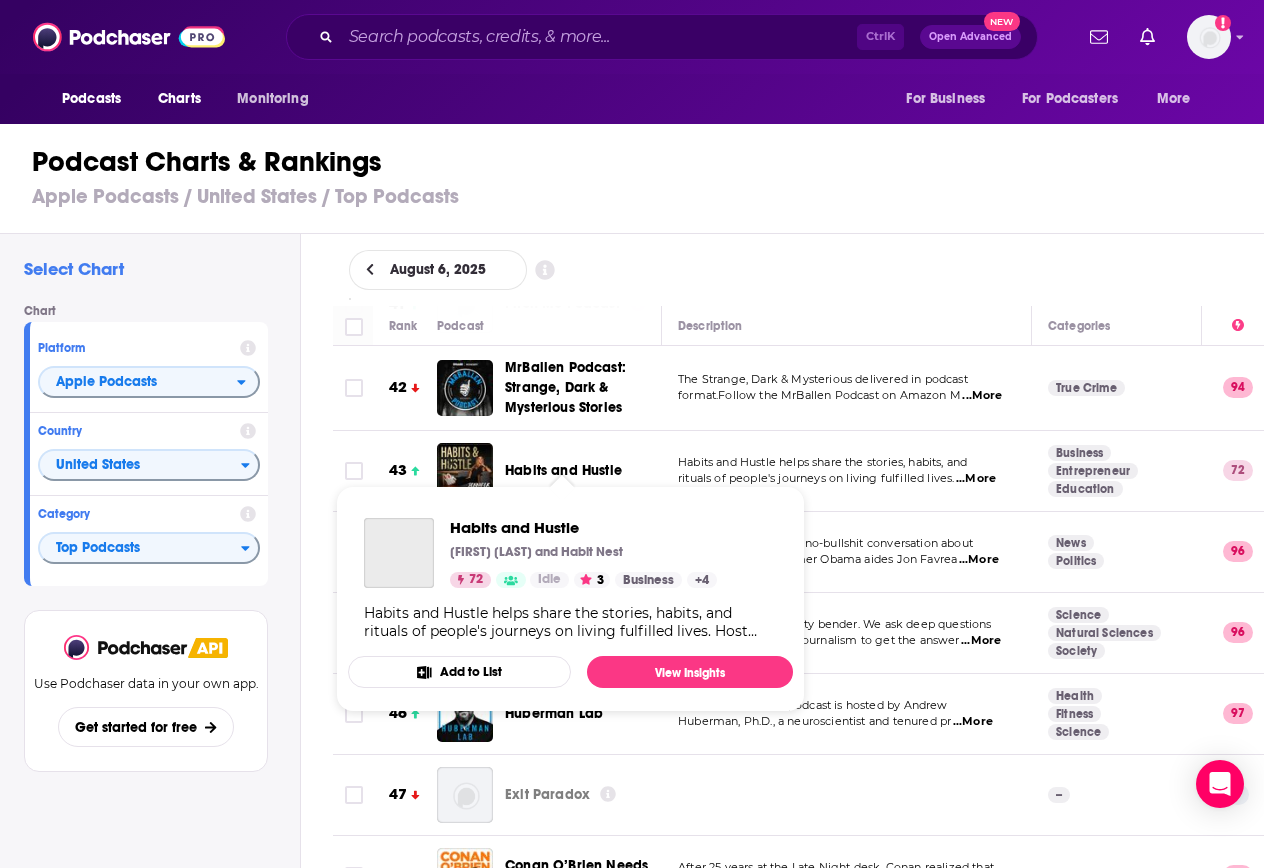 click on "Habits and Hustle" at bounding box center (563, 470) 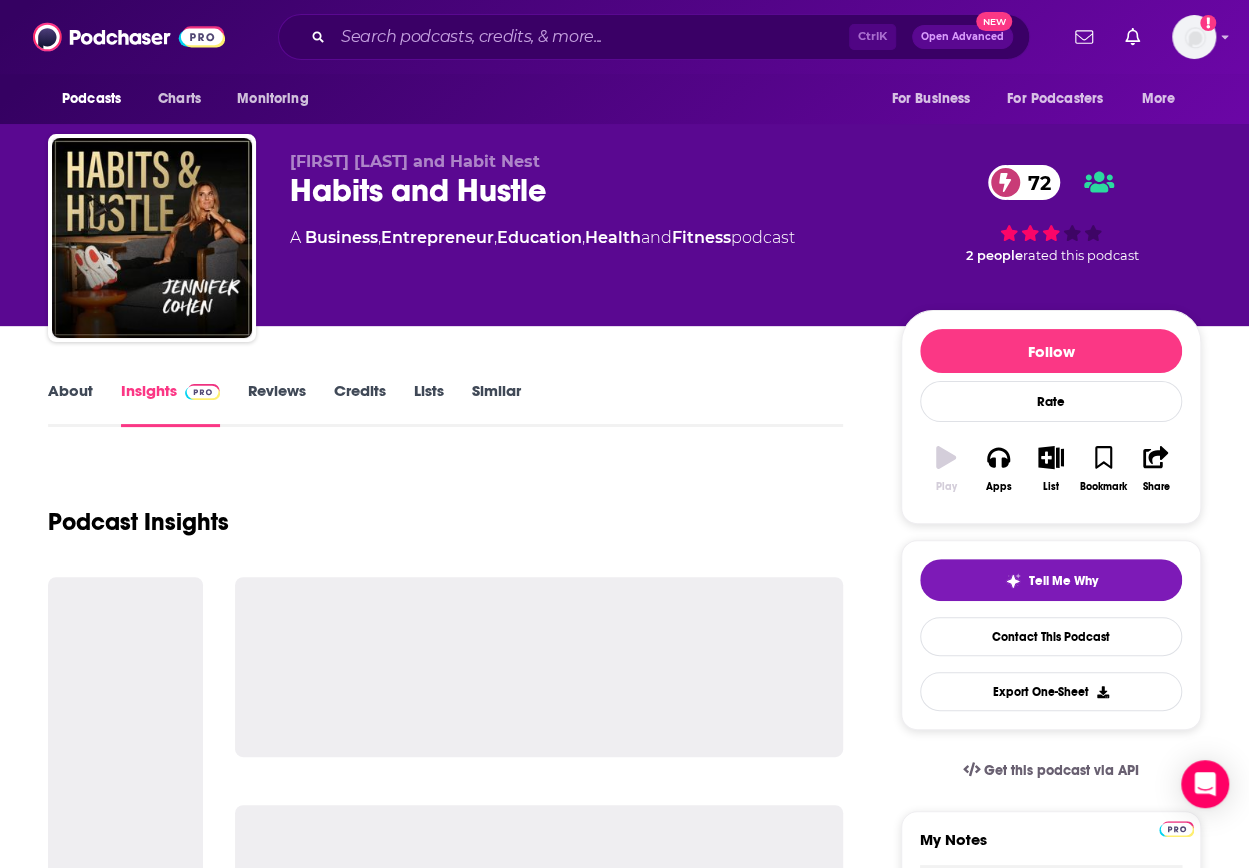 scroll, scrollTop: 540, scrollLeft: 0, axis: vertical 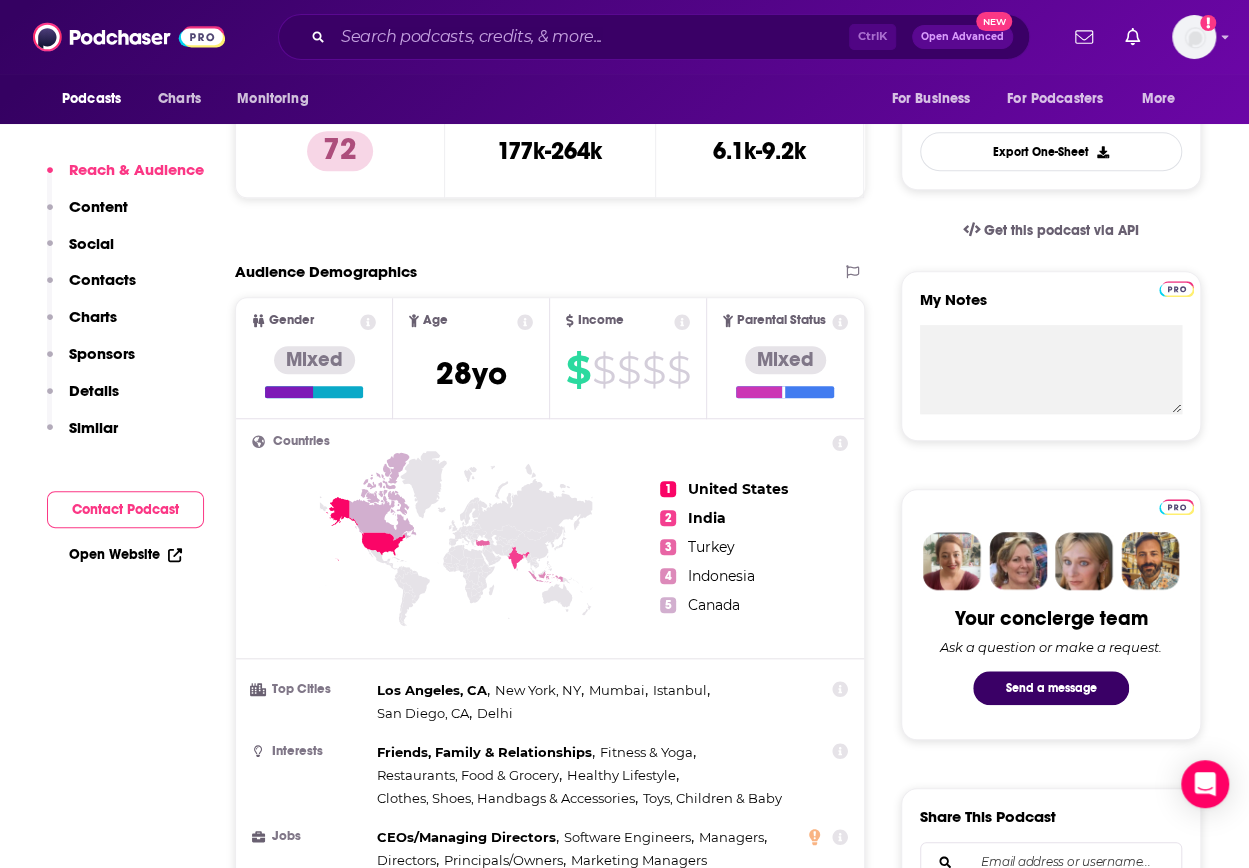 click on "Charts" at bounding box center (93, 316) 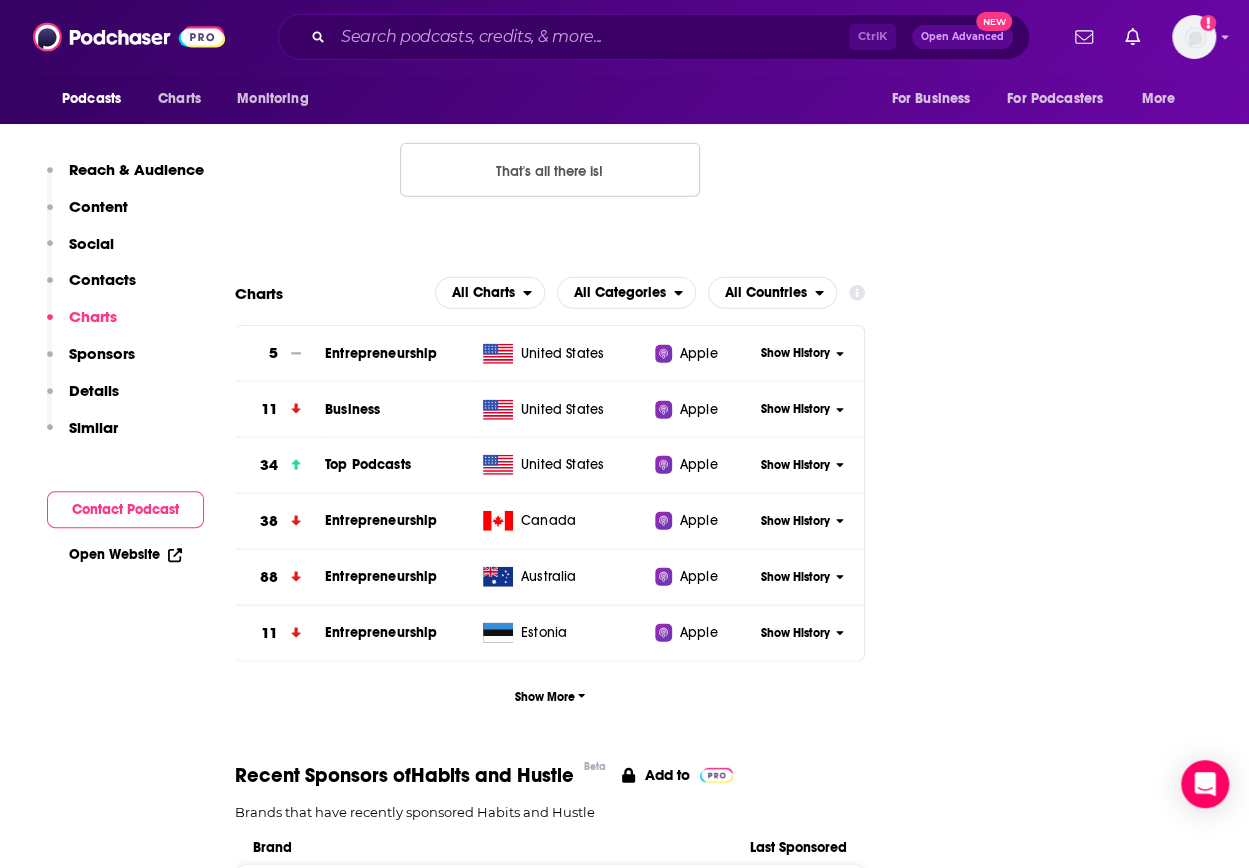 scroll, scrollTop: 2312, scrollLeft: 0, axis: vertical 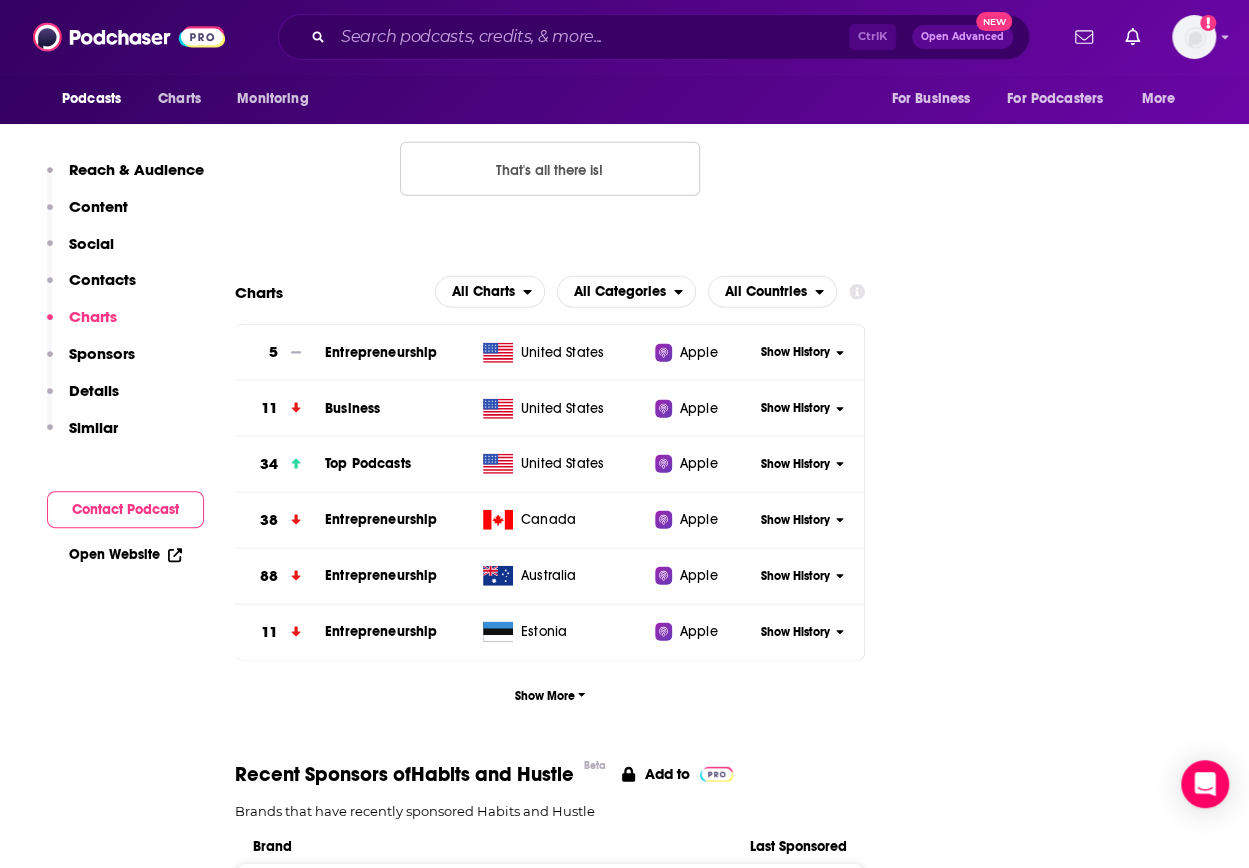 click on "Show History" at bounding box center (795, 464) 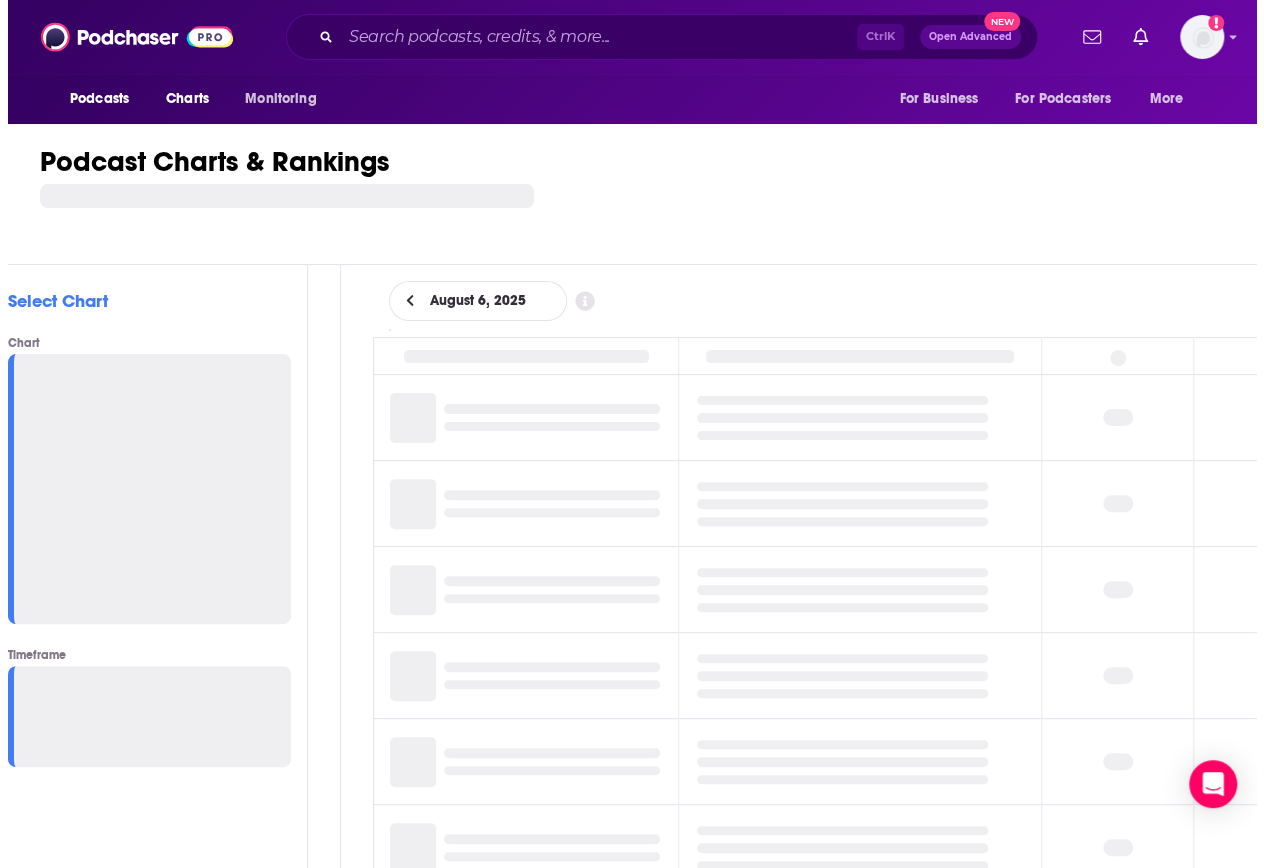 scroll, scrollTop: 0, scrollLeft: 0, axis: both 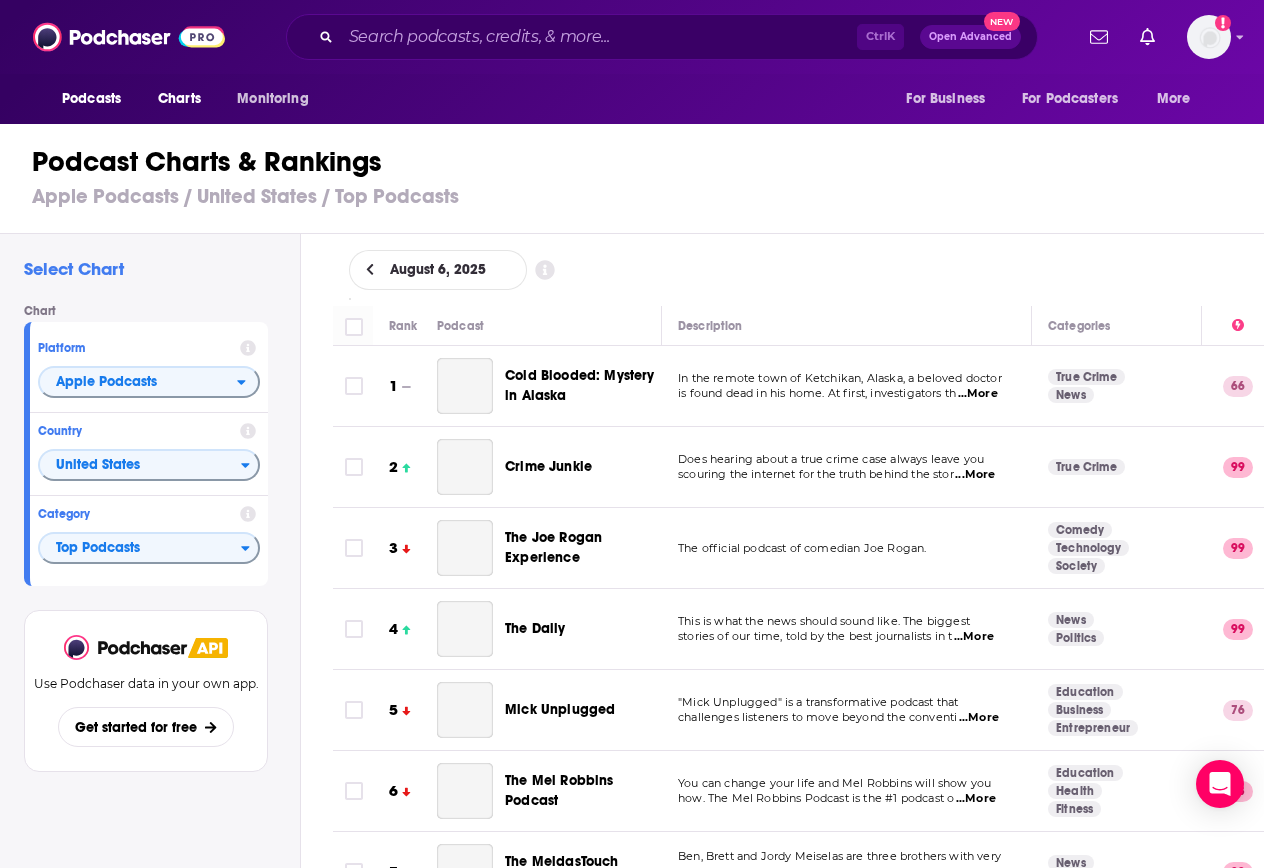click on "Select Chart Chart Platform Apple Podcasts Country United States Category Top Podcasts View chart Use Podchaser data in your own app. Get started for free" at bounding box center [150, 607] 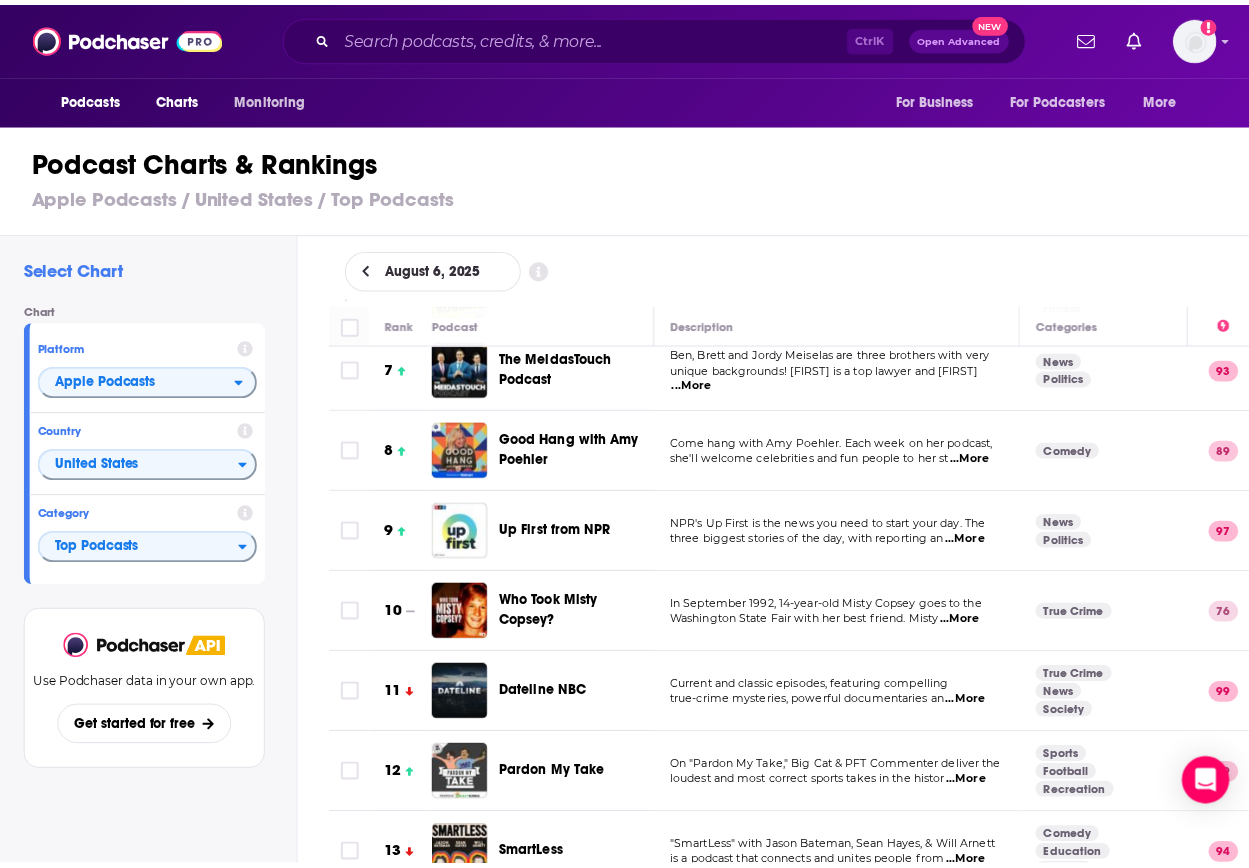 scroll, scrollTop: 911, scrollLeft: 0, axis: vertical 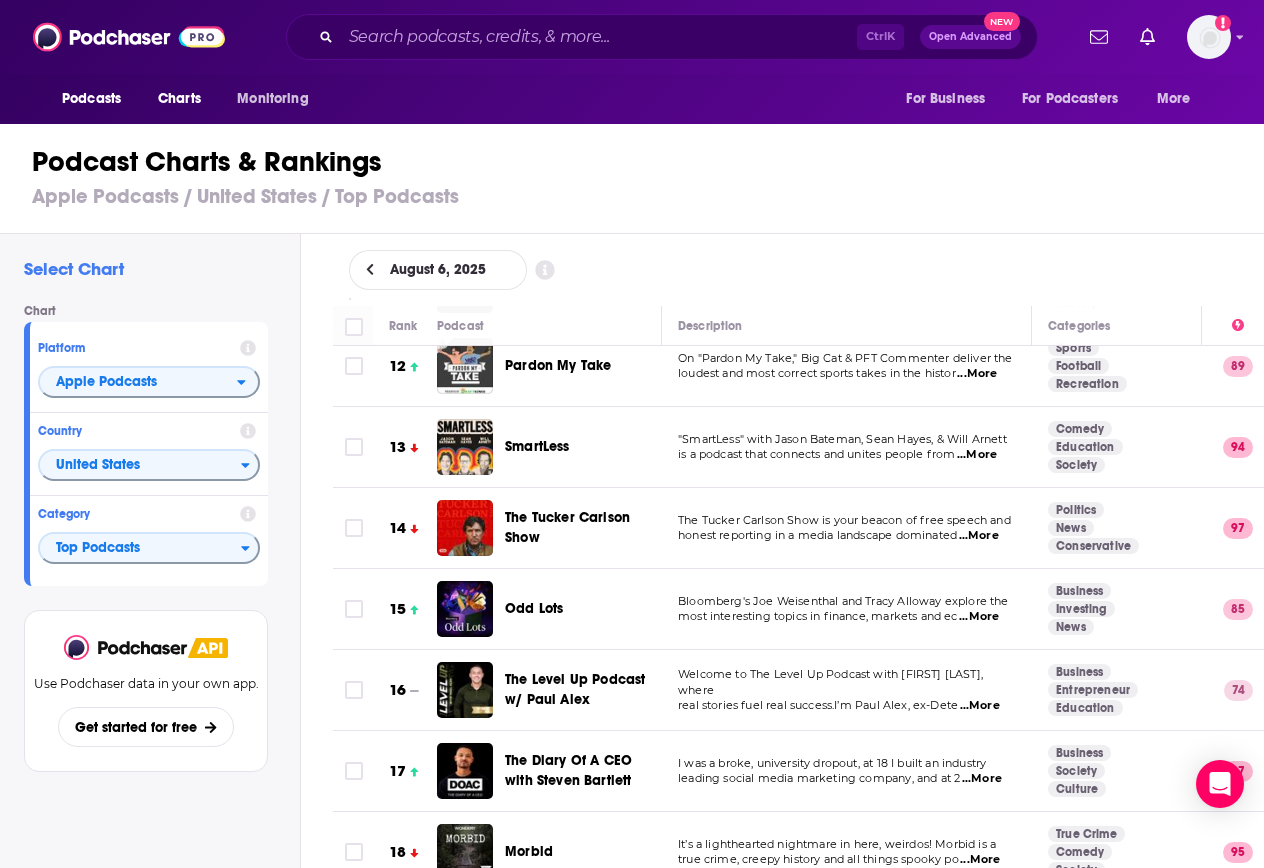 click on "Odd Lots" at bounding box center [534, 608] 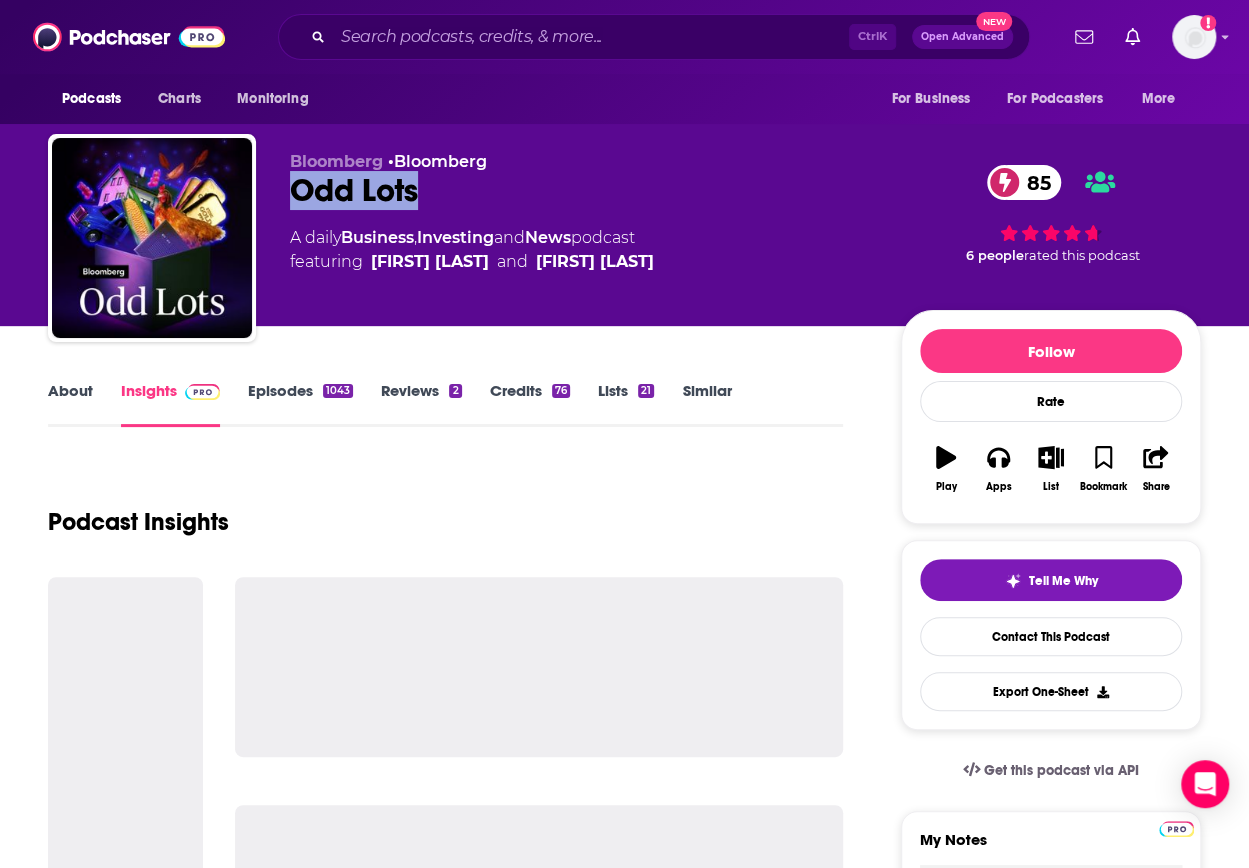 drag, startPoint x: 426, startPoint y: 187, endPoint x: 273, endPoint y: 197, distance: 153.32645 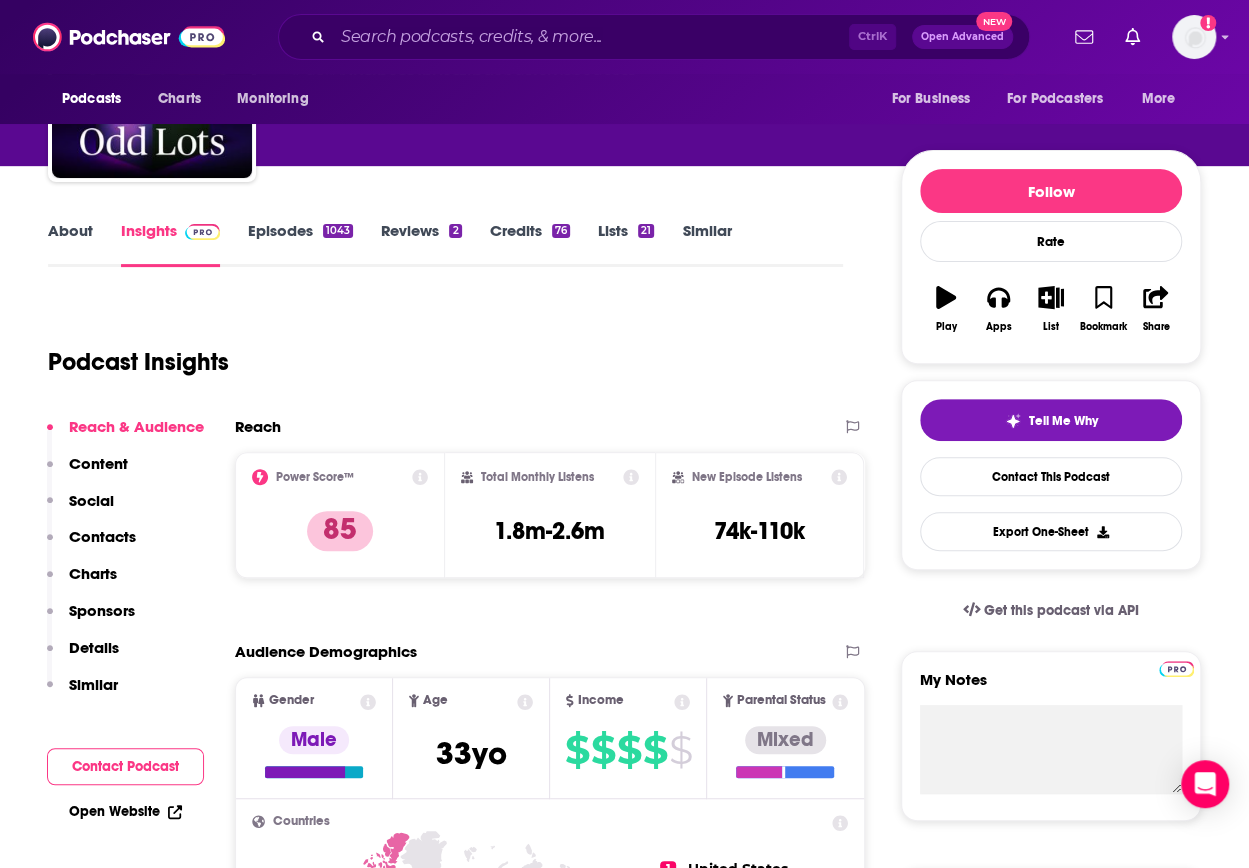 click on "Charts" at bounding box center [93, 573] 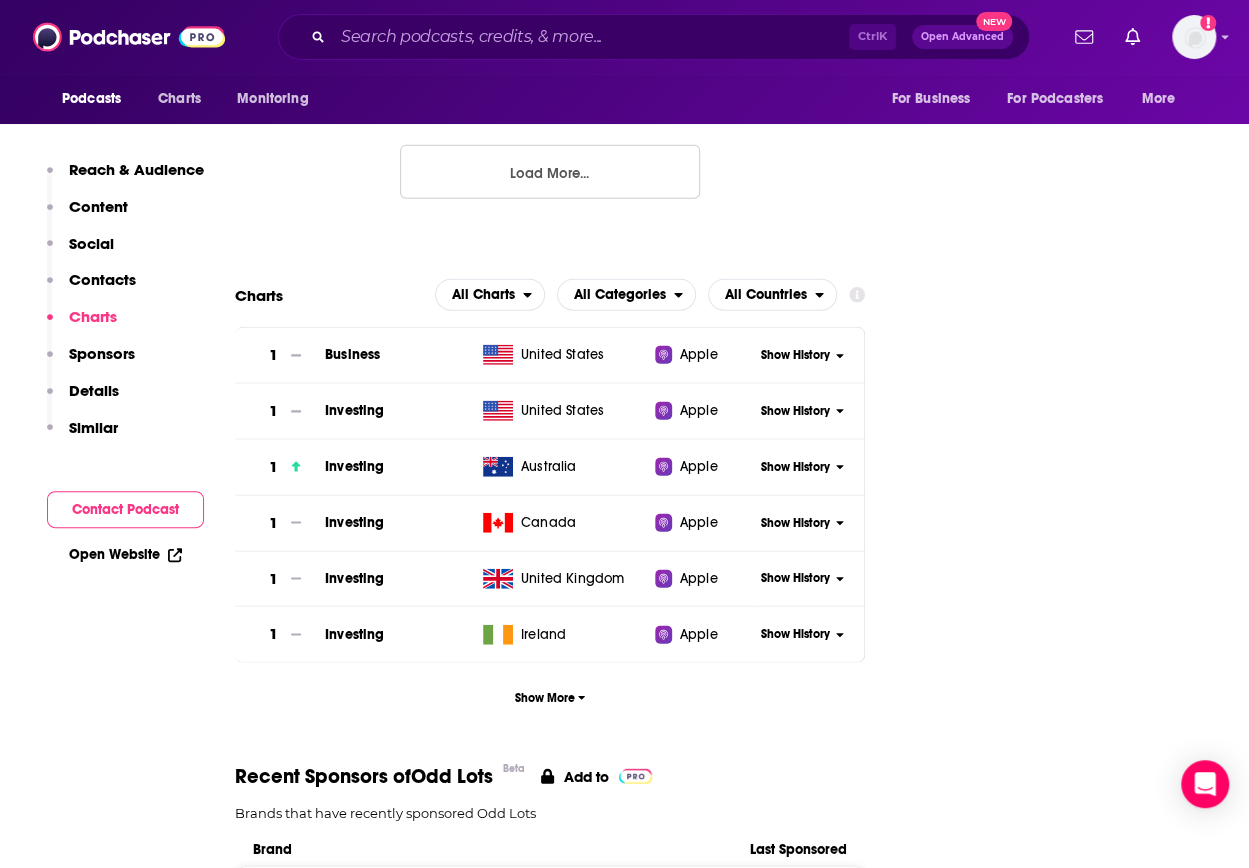 scroll, scrollTop: 2318, scrollLeft: 0, axis: vertical 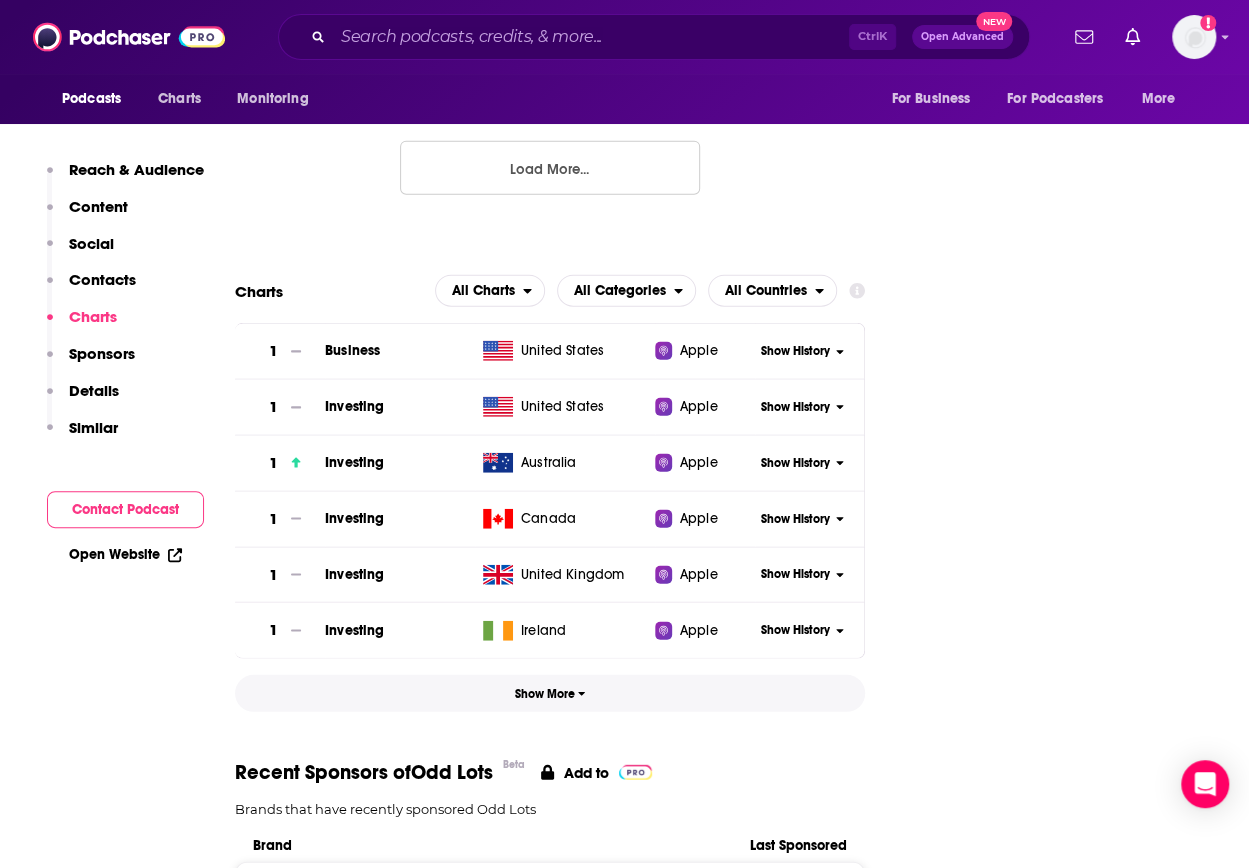 click on "Show More" at bounding box center [550, 694] 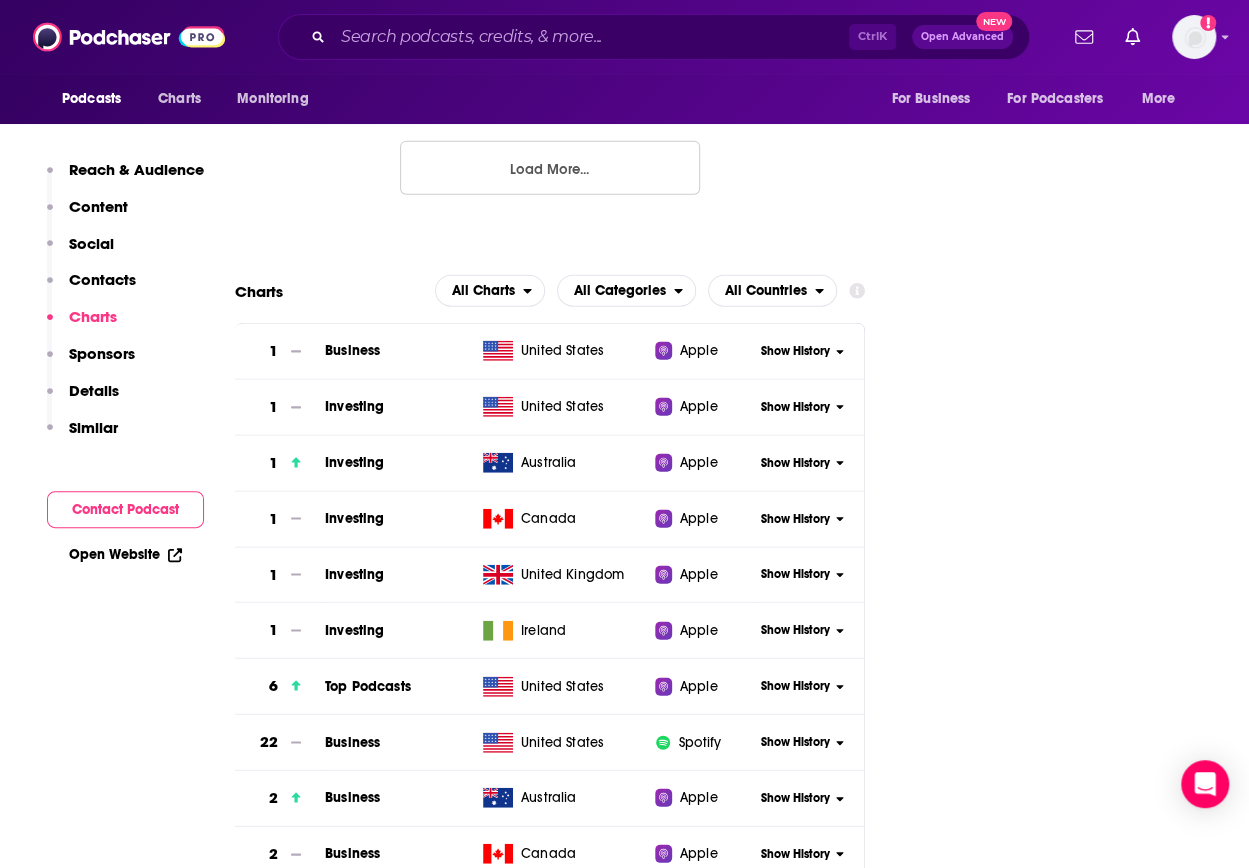 scroll, scrollTop: 2482, scrollLeft: 0, axis: vertical 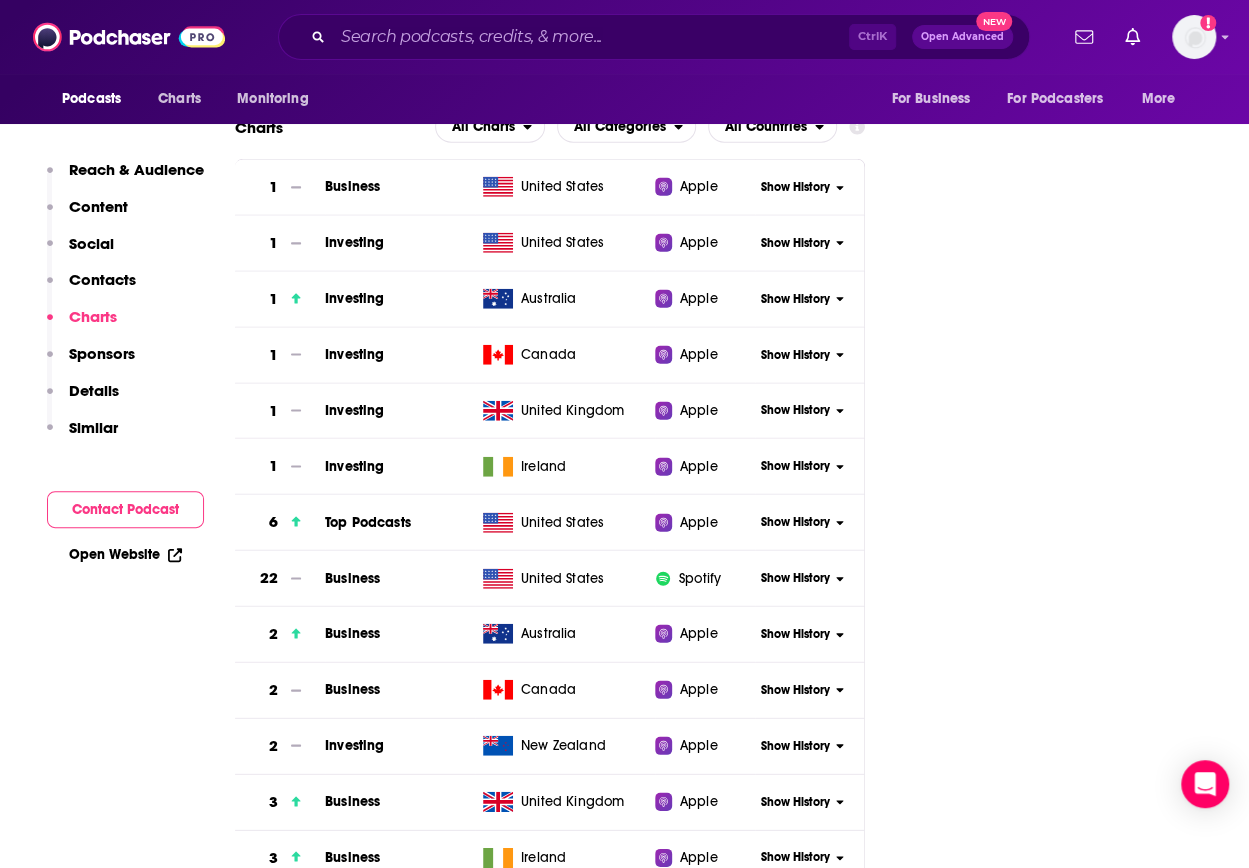 click on "Show History" at bounding box center (795, 522) 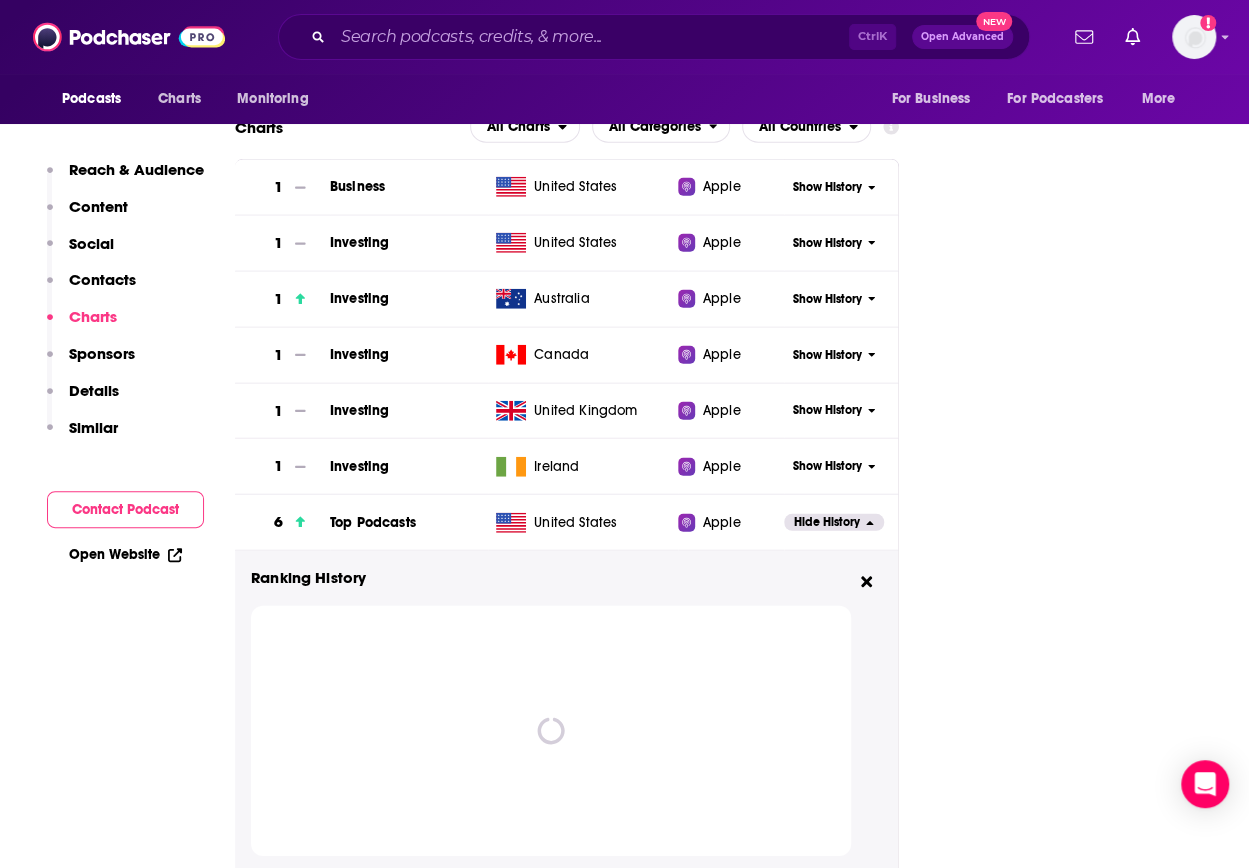 scroll, scrollTop: 2742, scrollLeft: 0, axis: vertical 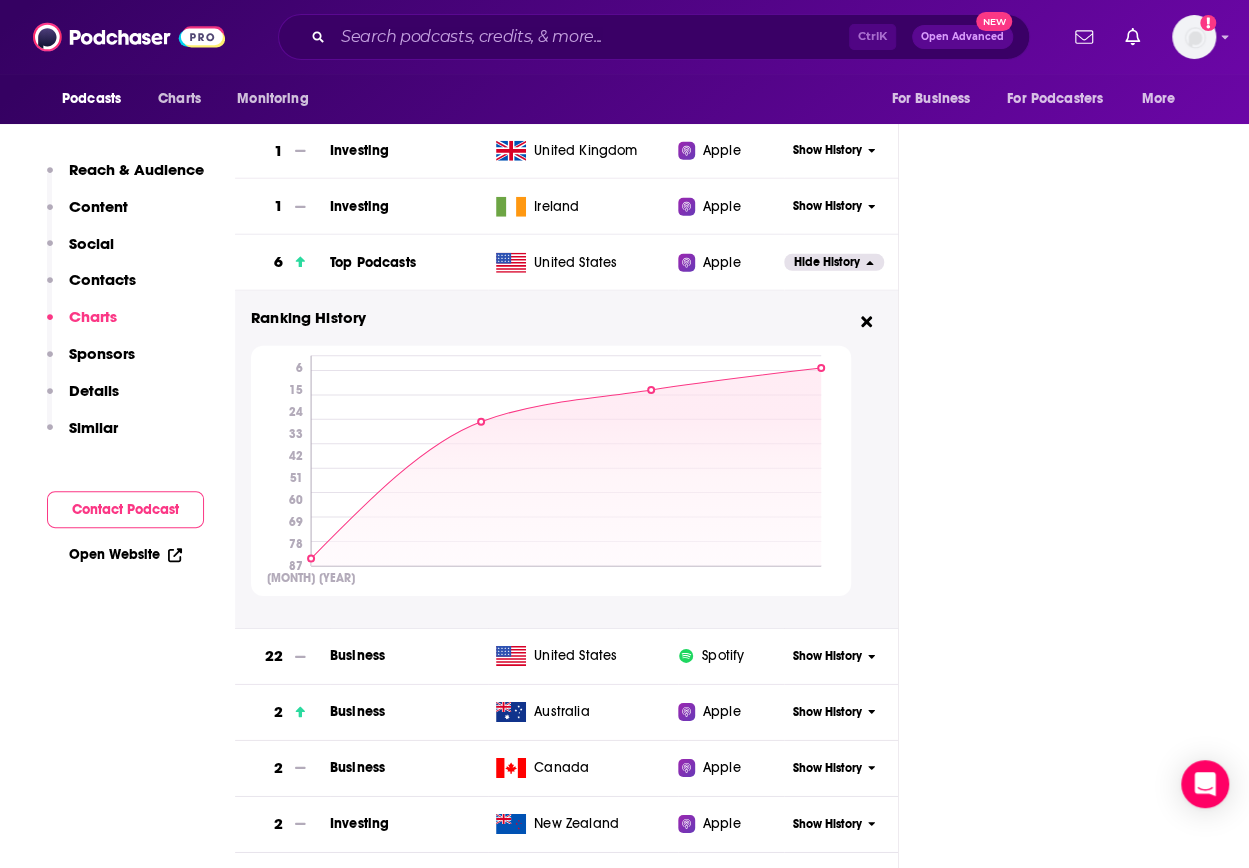 click on "Reach & Audience Content Social Contacts Charts Sponsors Details Similar Contact Podcast Open Website" at bounding box center (125, 10039) 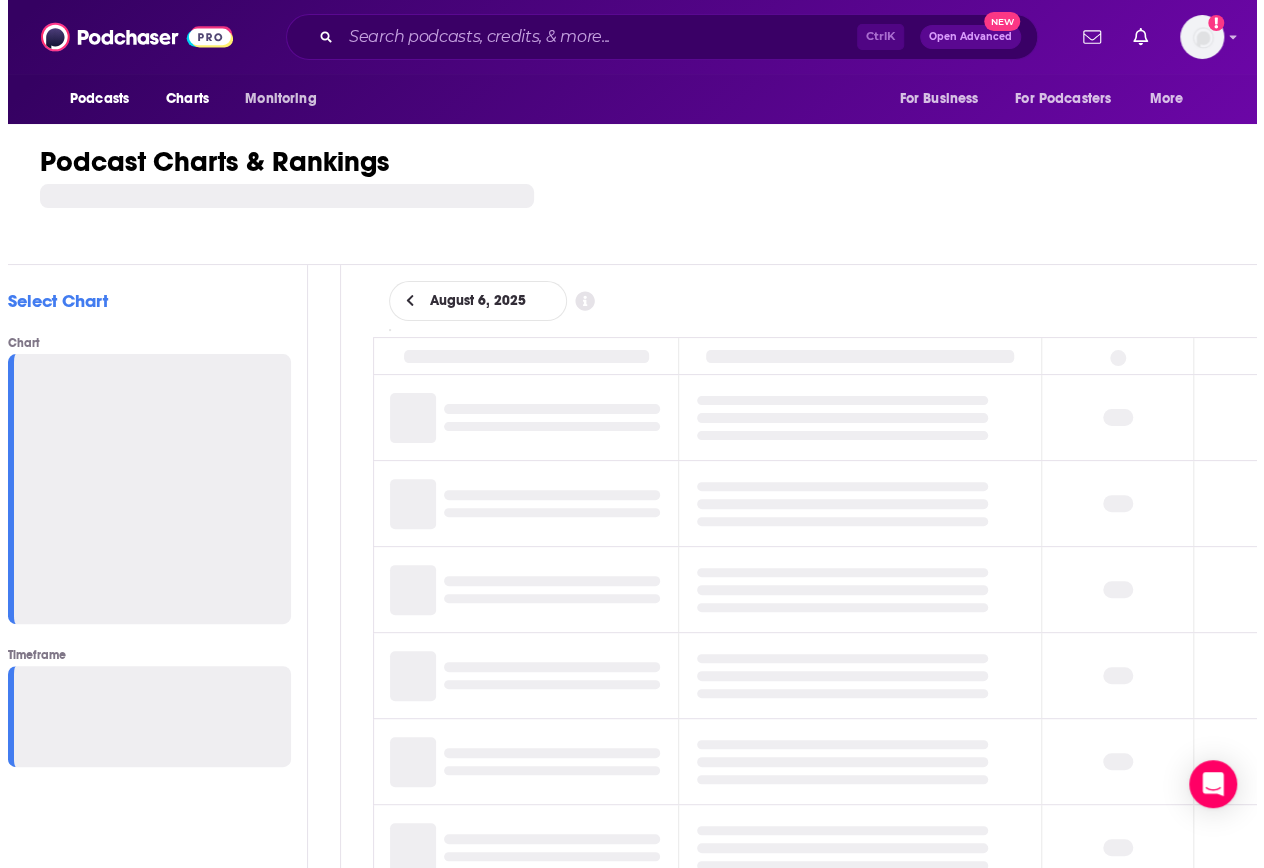 scroll, scrollTop: 0, scrollLeft: 0, axis: both 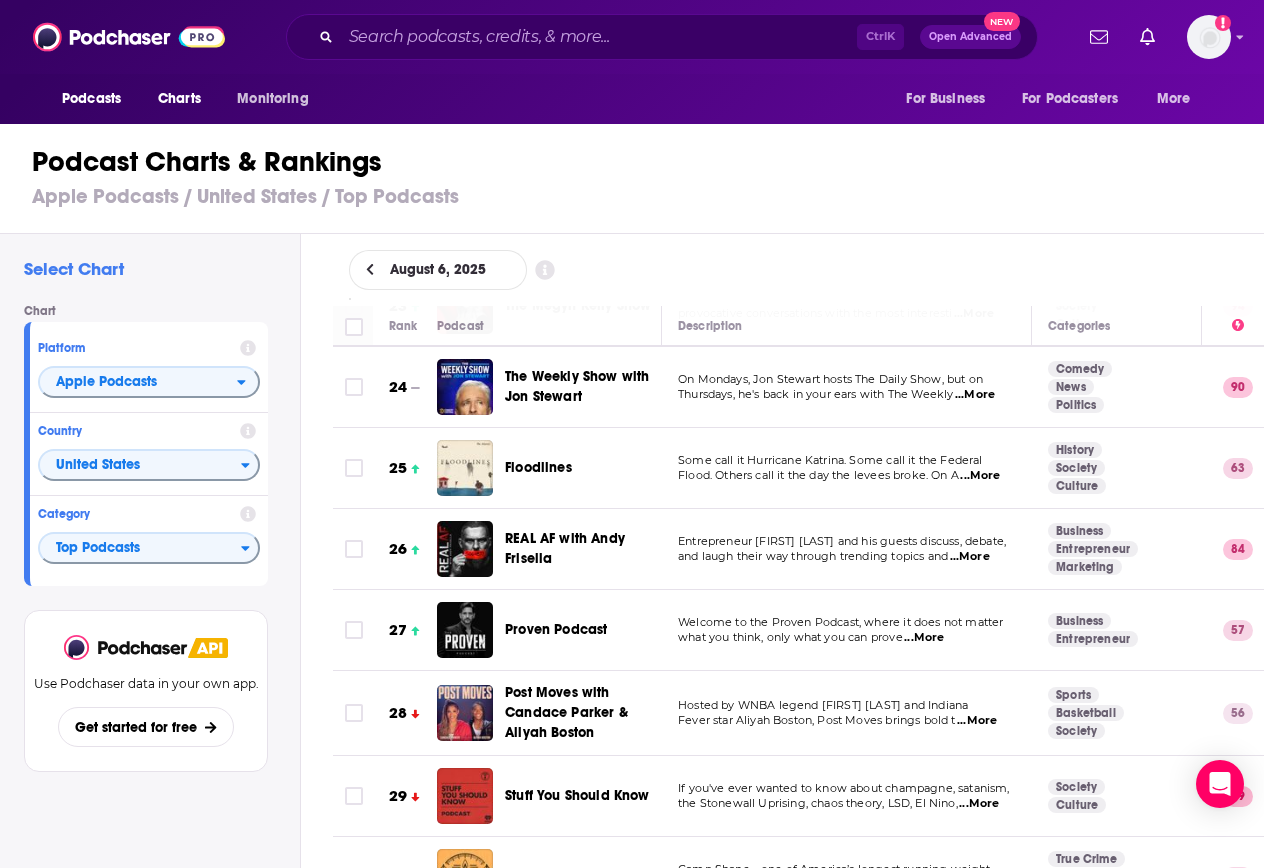 click on "Floodlines" at bounding box center [538, 467] 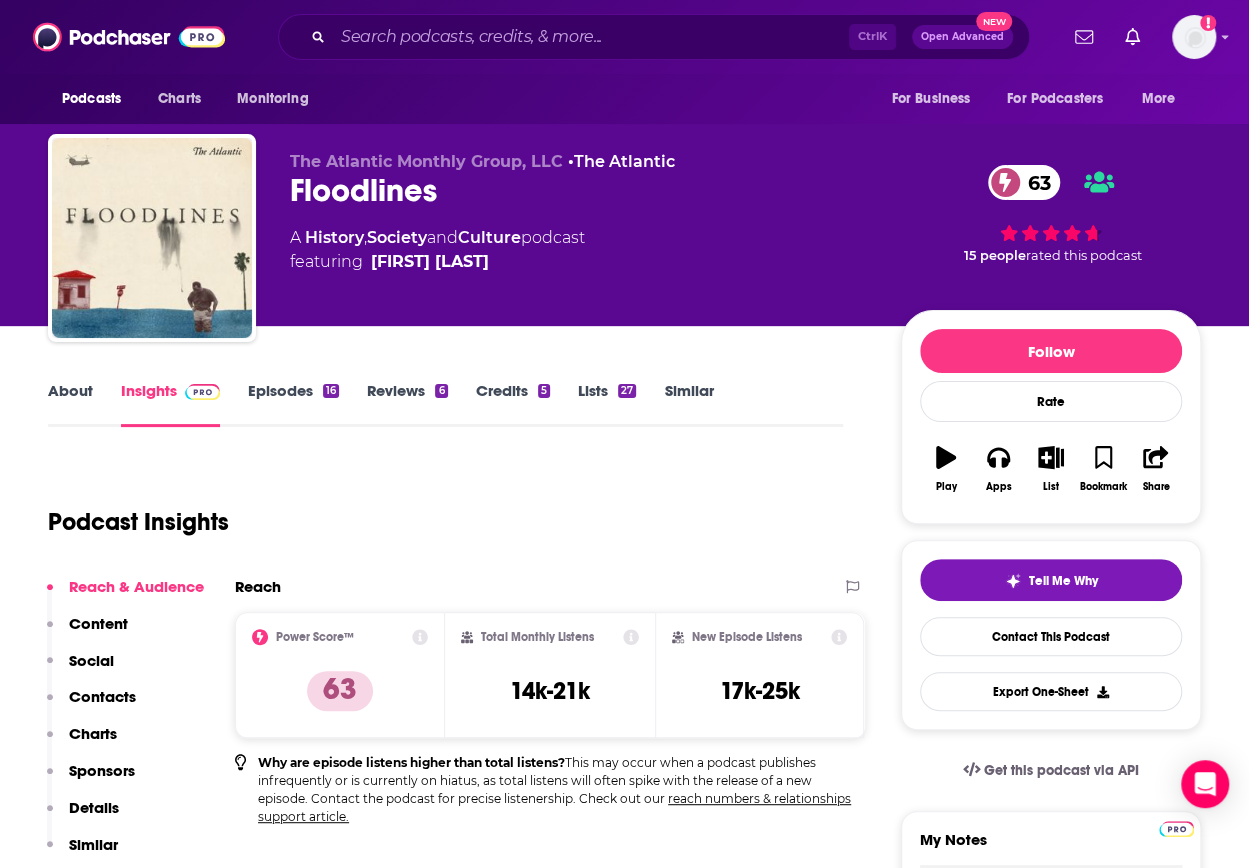 click on "Charts" at bounding box center [93, 733] 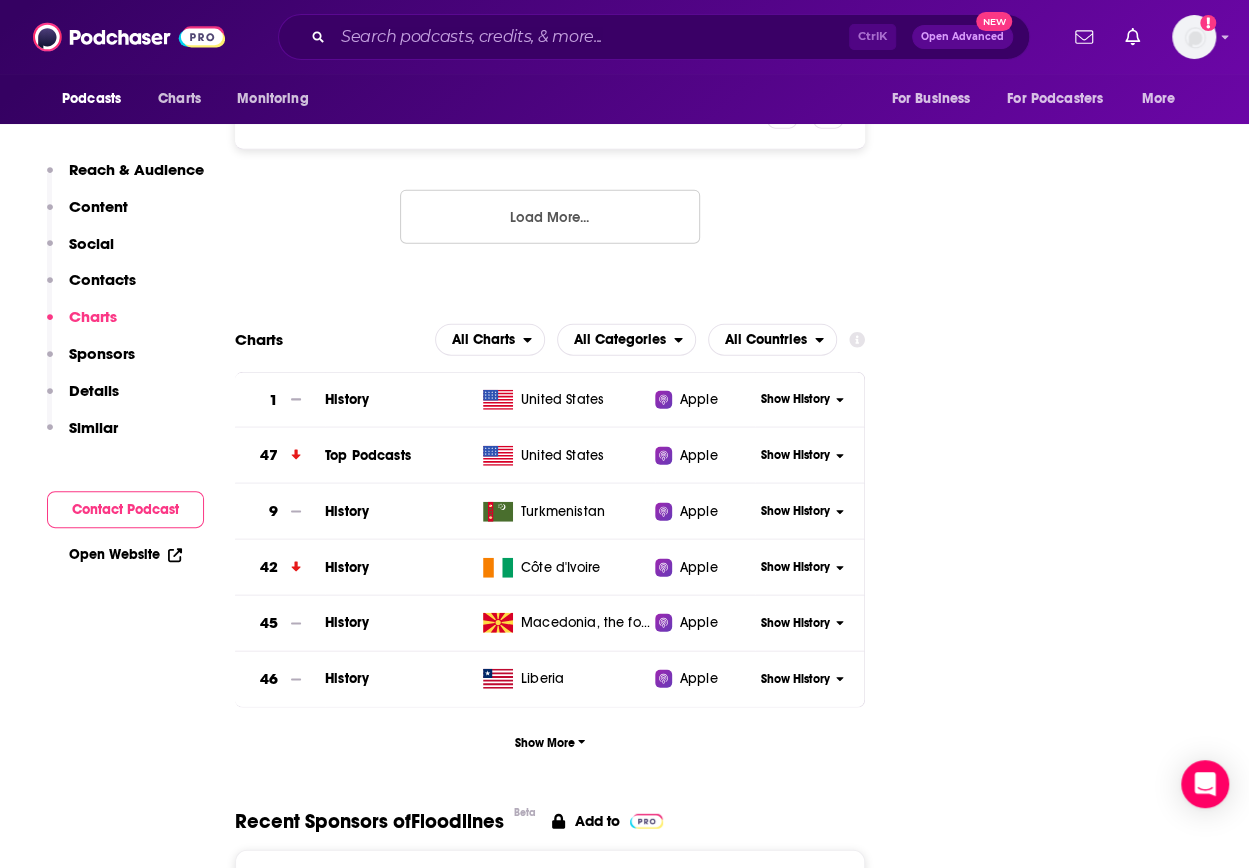 scroll, scrollTop: 2309, scrollLeft: 0, axis: vertical 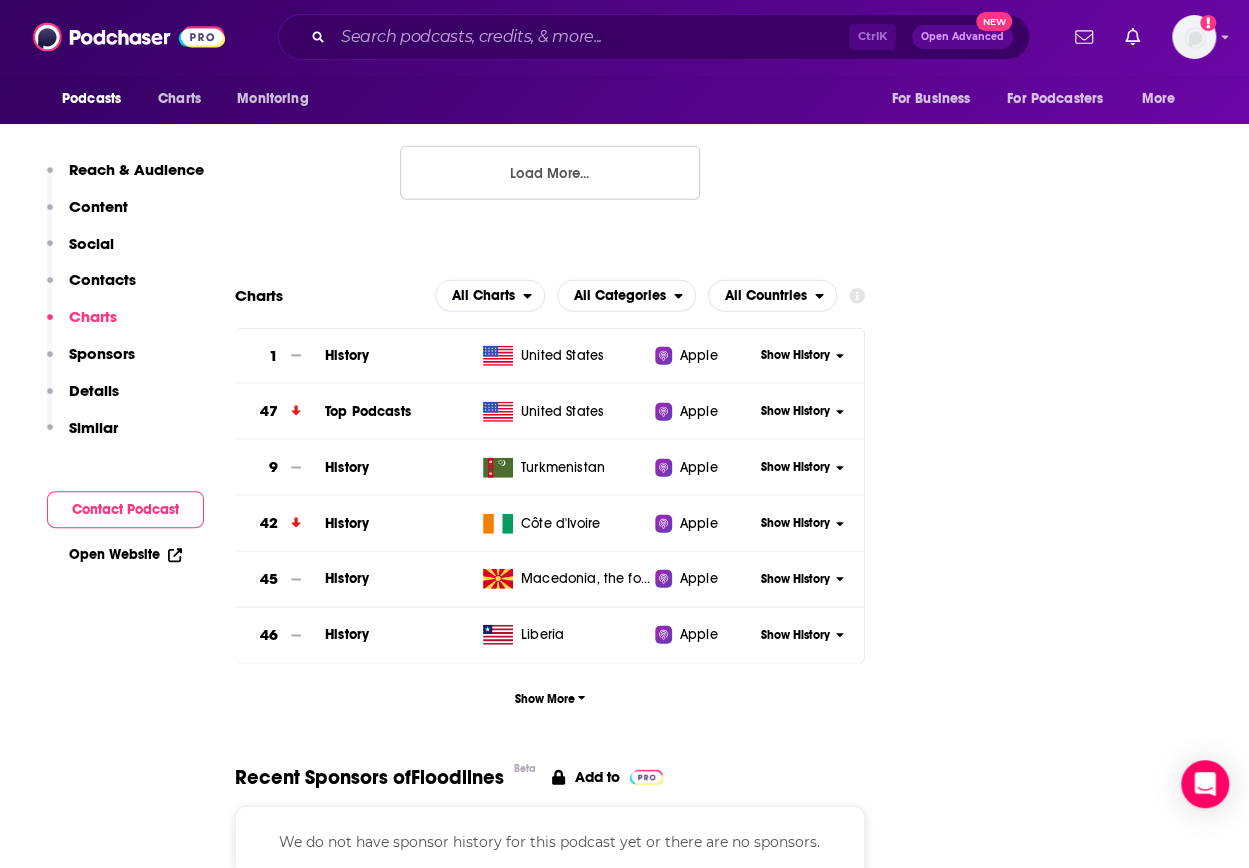 click on "Show History" at bounding box center [795, 411] 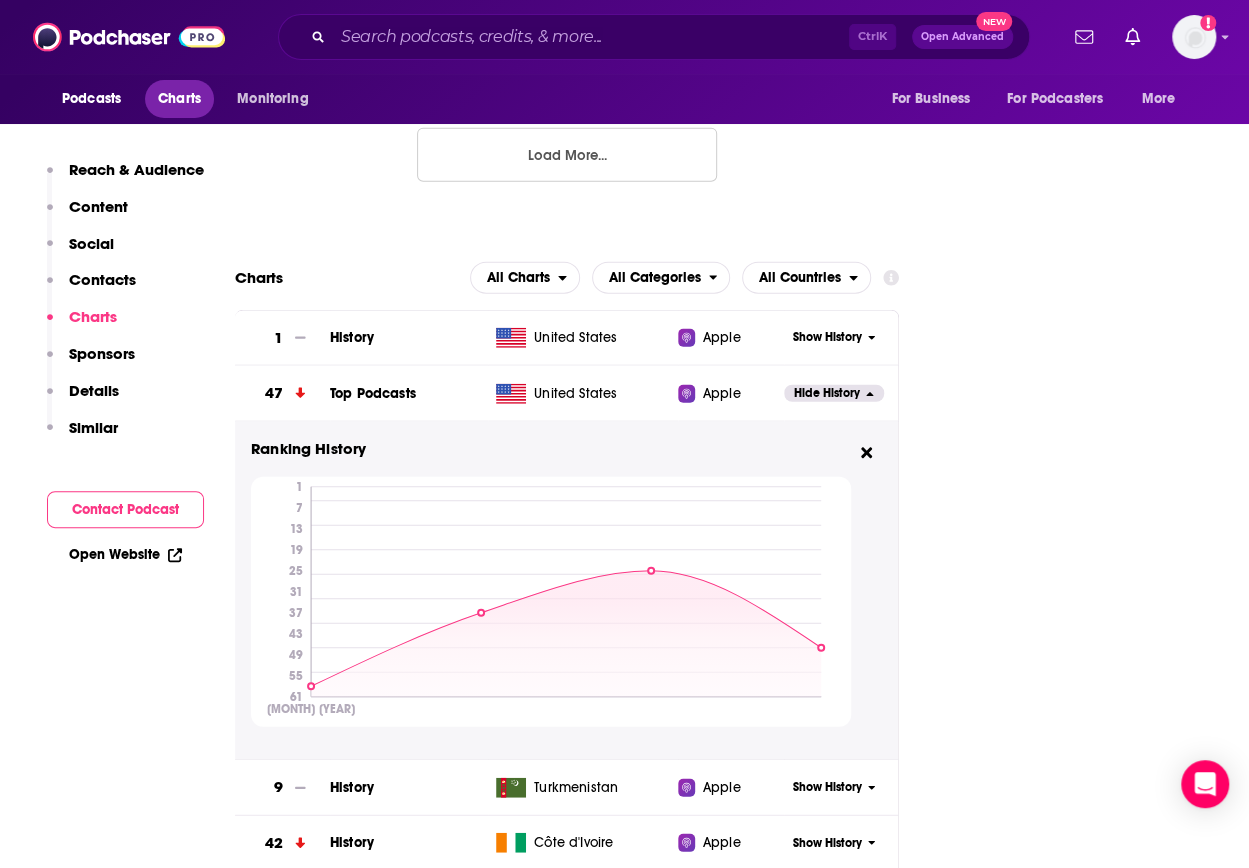 click on "Charts" at bounding box center [179, 99] 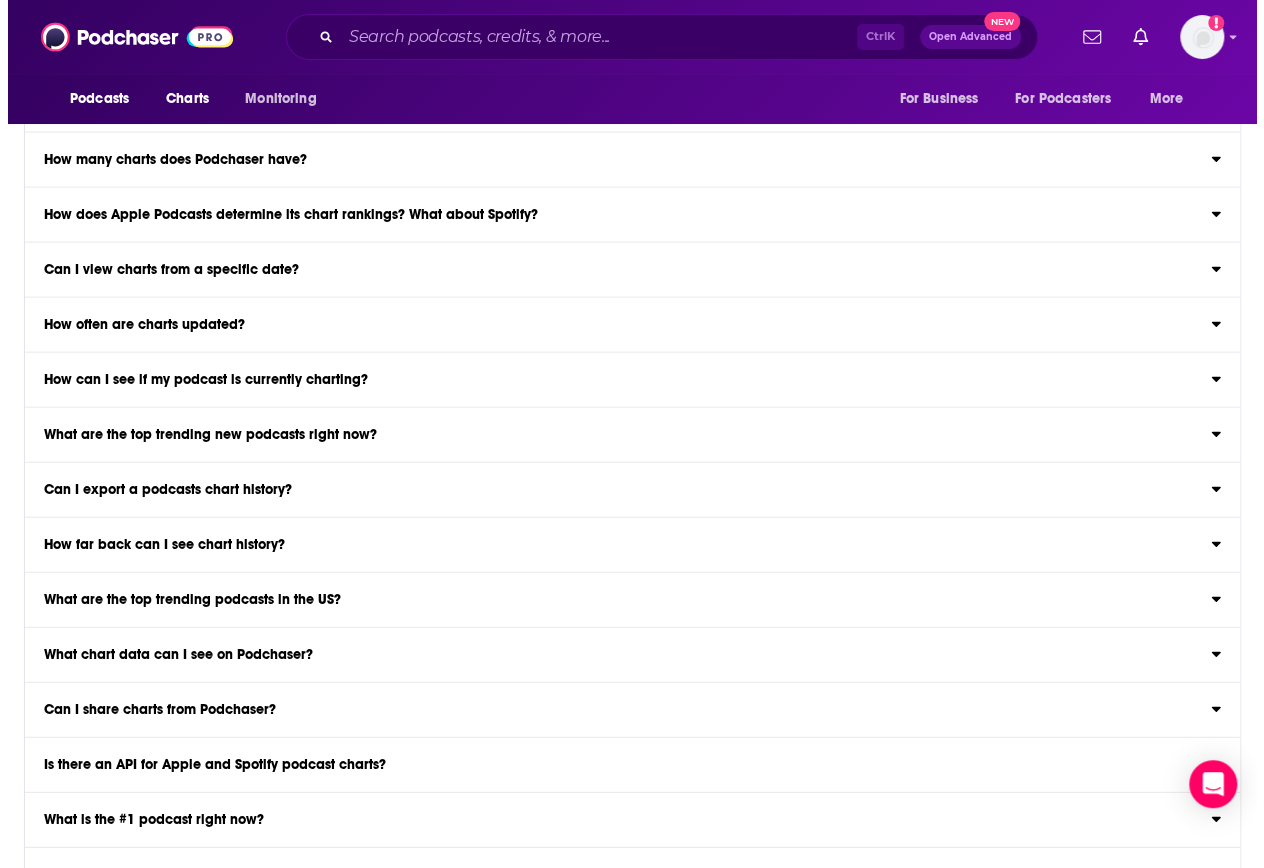 scroll, scrollTop: 0, scrollLeft: 0, axis: both 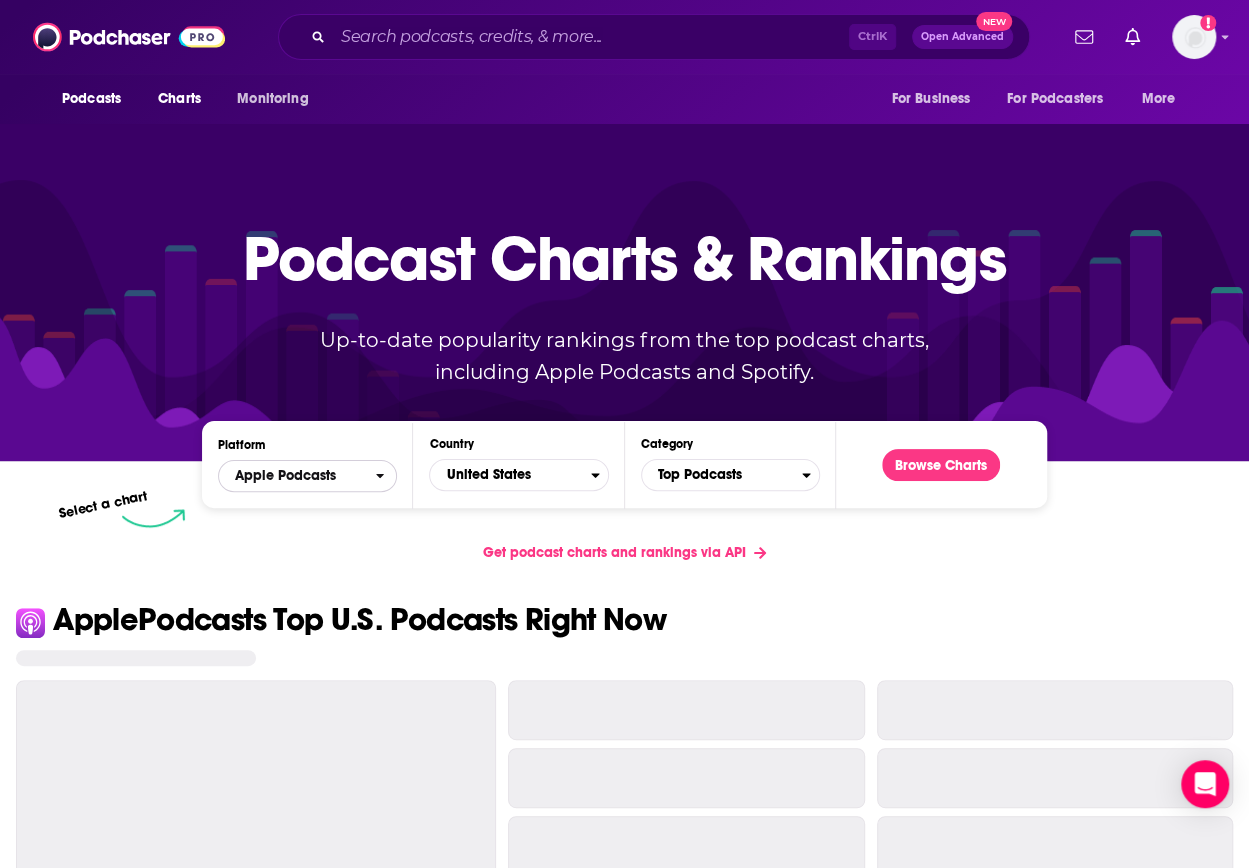 click on "Apple Podcasts" at bounding box center (297, 476) 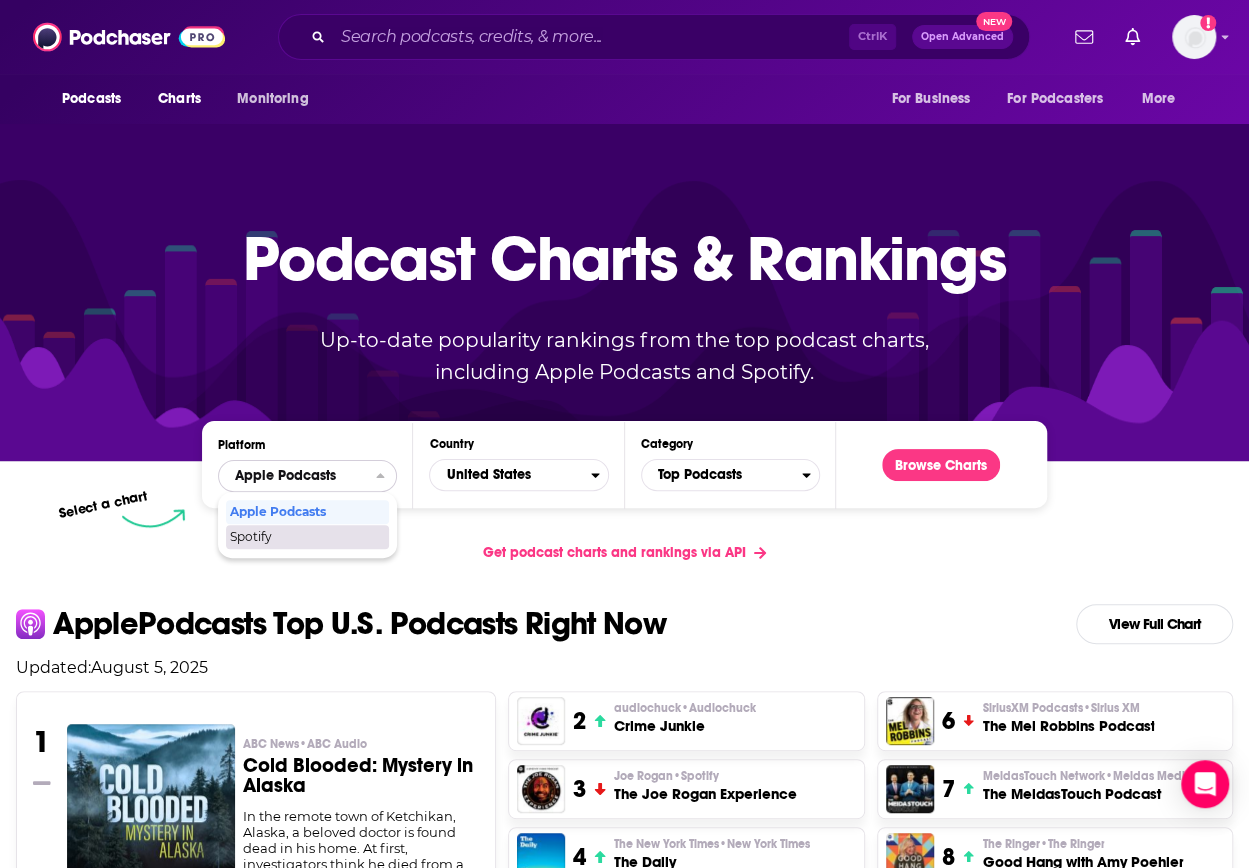 click on "Spotify" at bounding box center (306, 537) 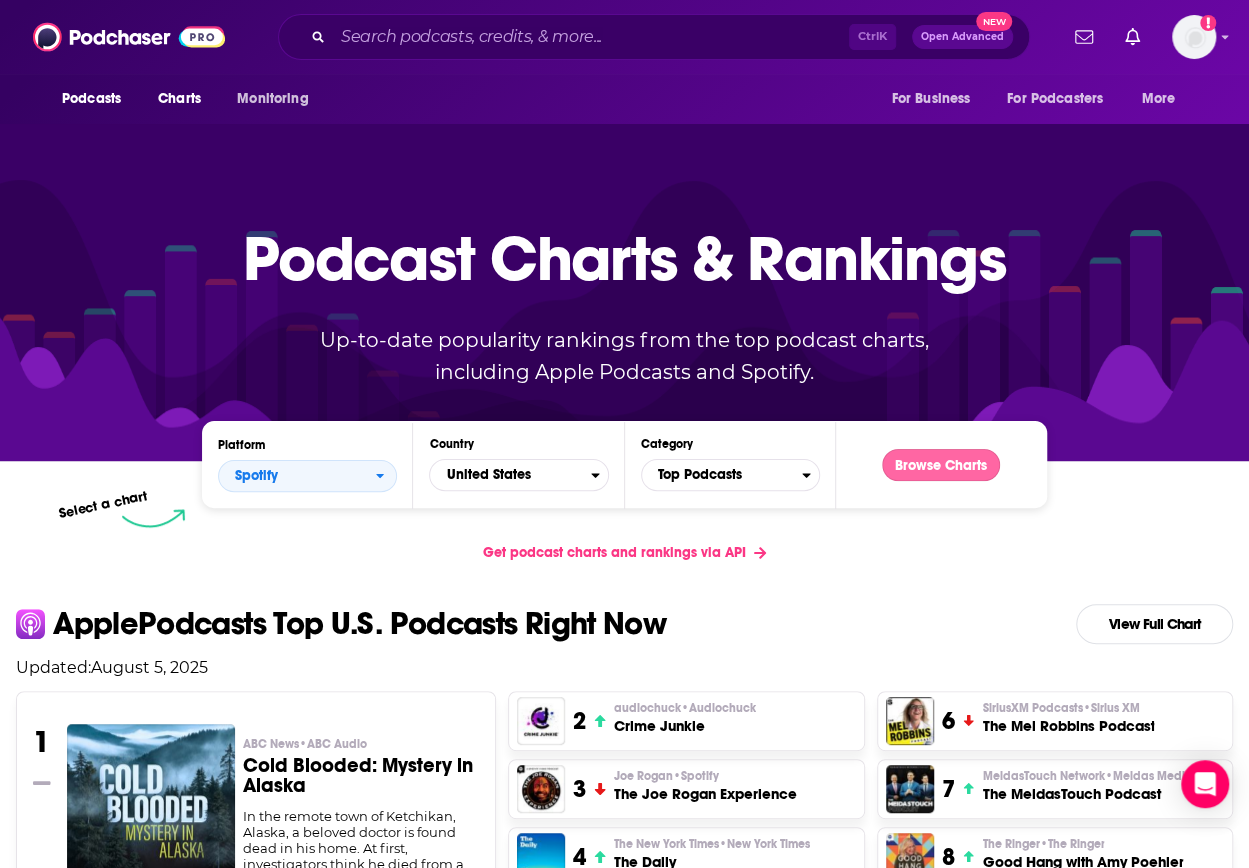 click on "Browse Charts" at bounding box center [941, 465] 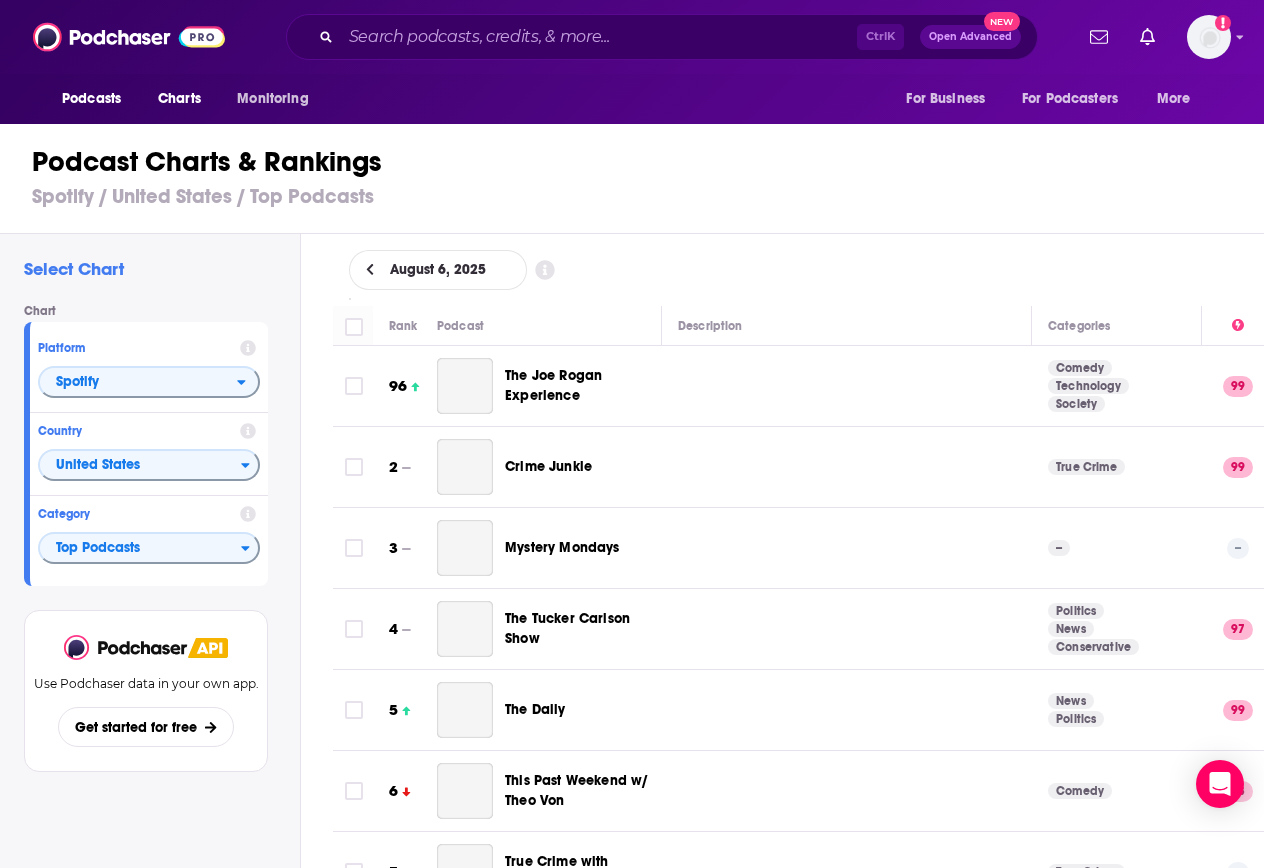 click on "Select Chart Chart Platform Spotify Country United States Category Top Podcasts View chart Use Podchaser data in your own app. Get started for free" at bounding box center [150, 607] 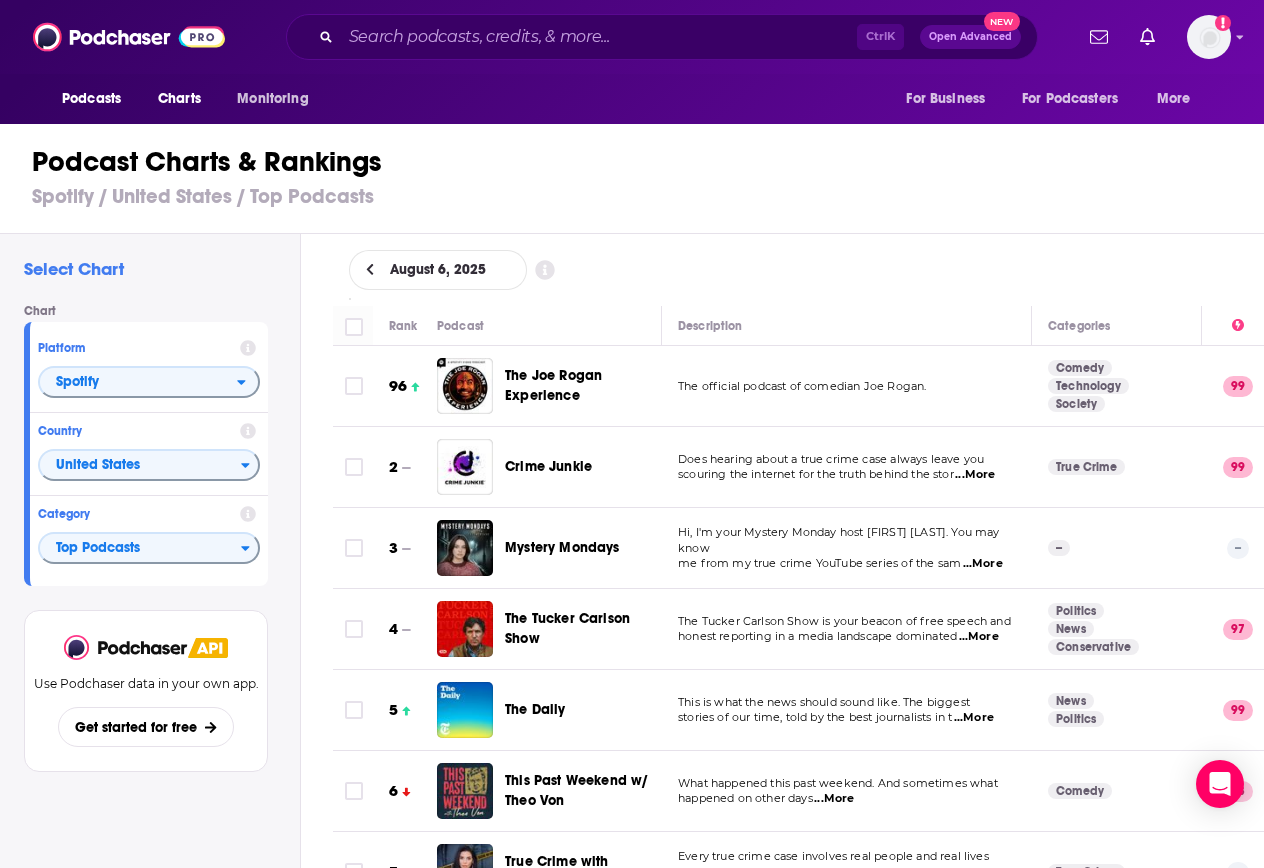 click on "Podcast Charts & Rankings Spotify / United States / Top Podcasts" at bounding box center [640, 177] 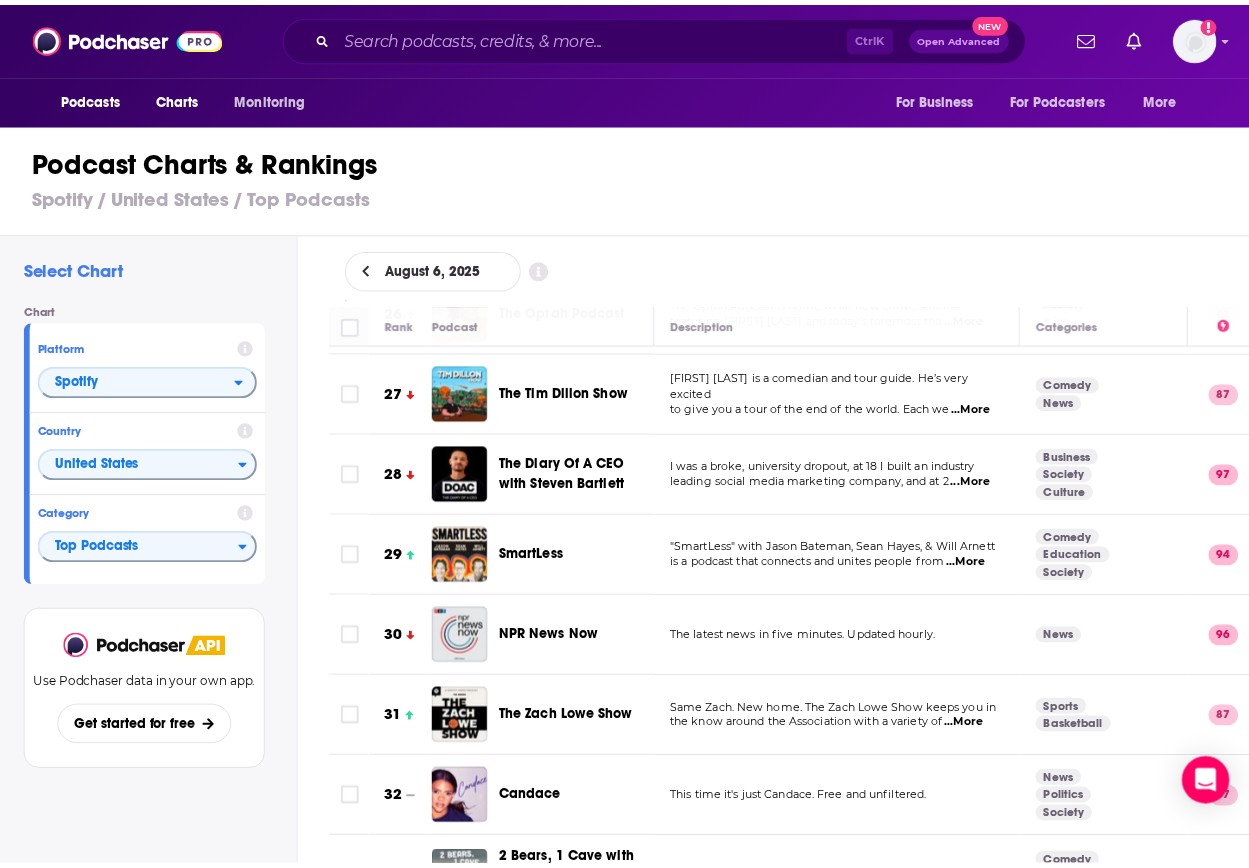 scroll, scrollTop: 2150, scrollLeft: 0, axis: vertical 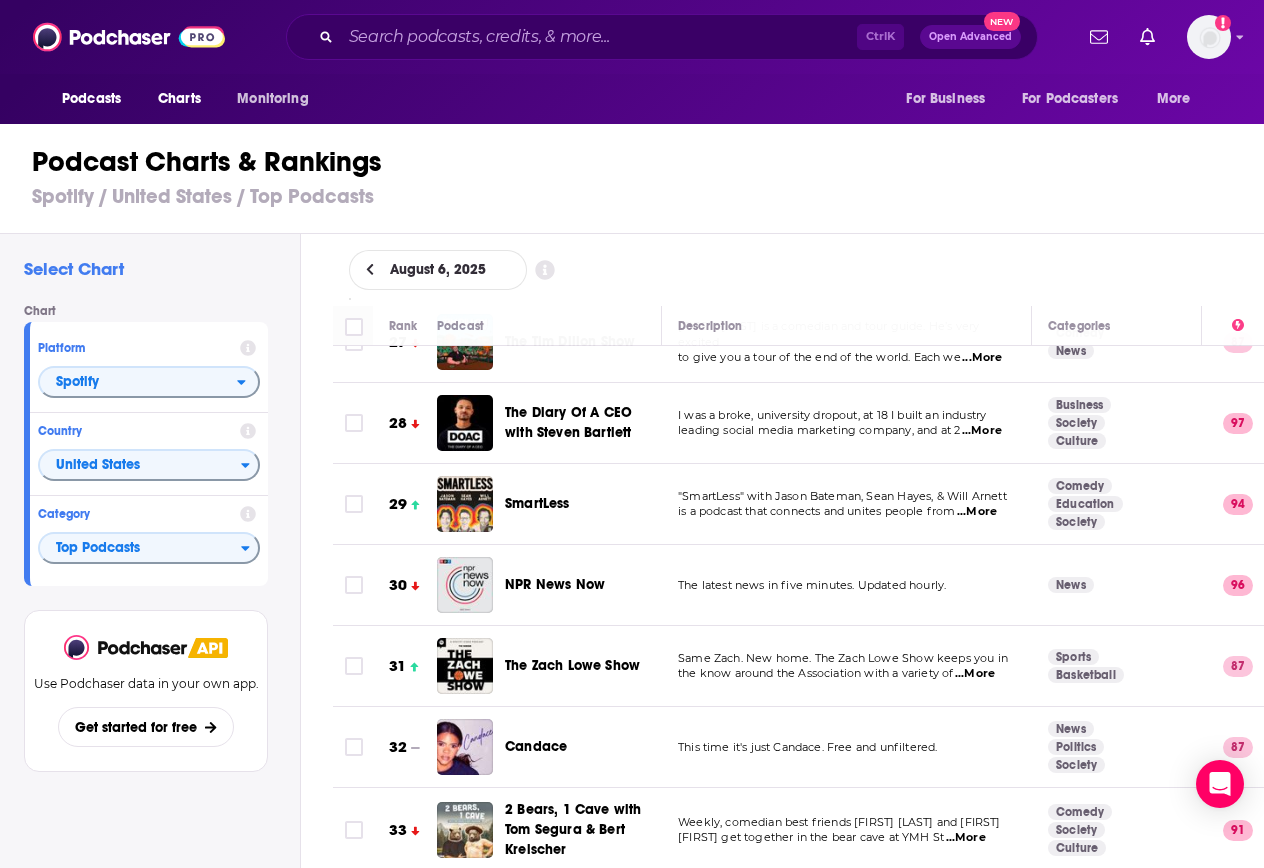 click on "The Zach Lowe Show" at bounding box center (572, 665) 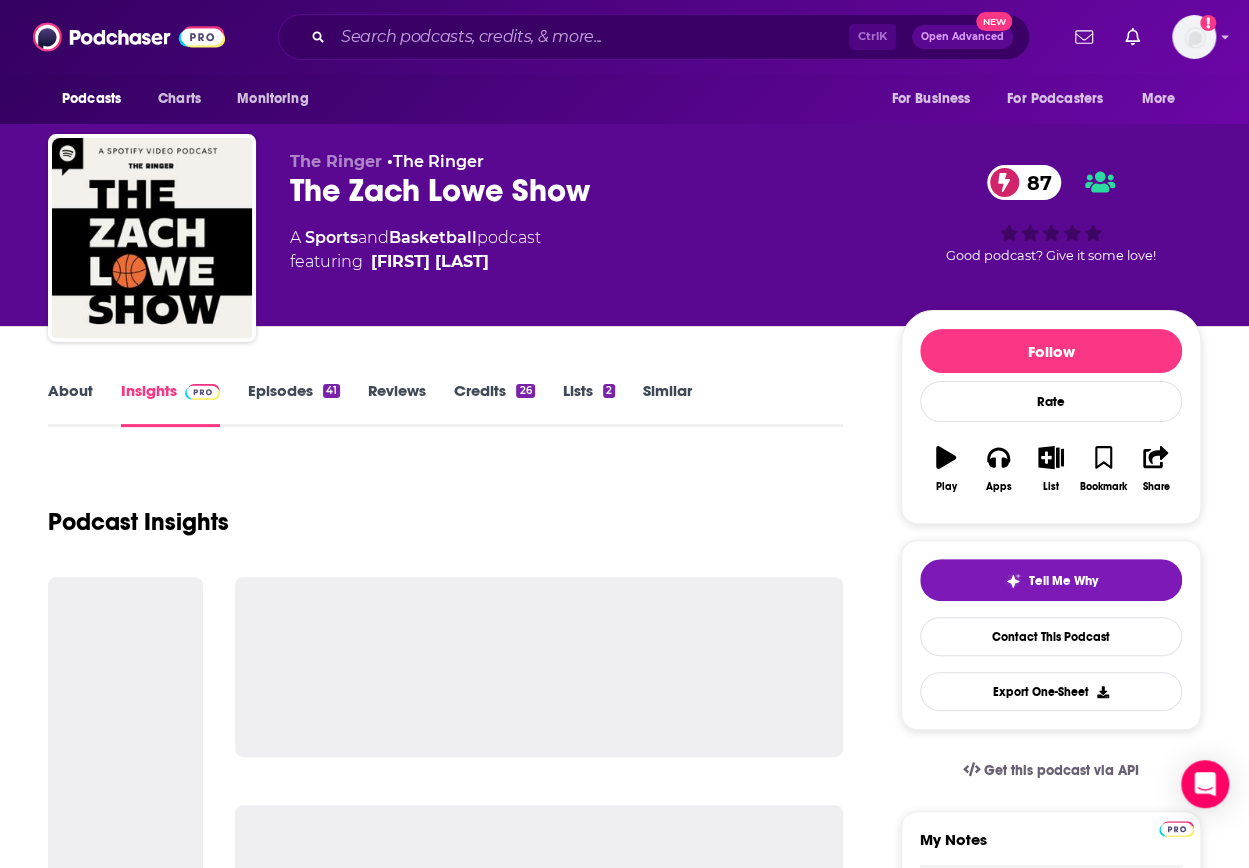 scroll, scrollTop: 180, scrollLeft: 0, axis: vertical 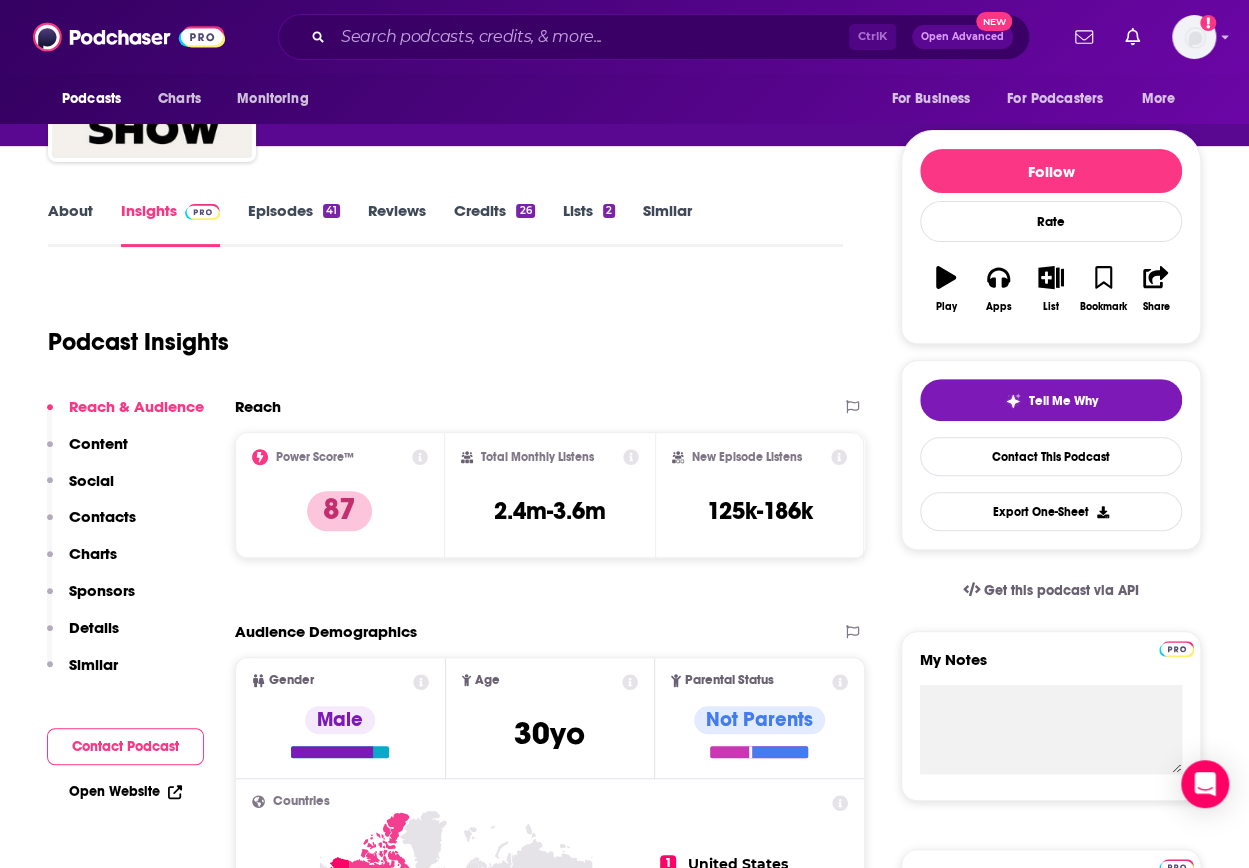 click on "Charts" at bounding box center [93, 553] 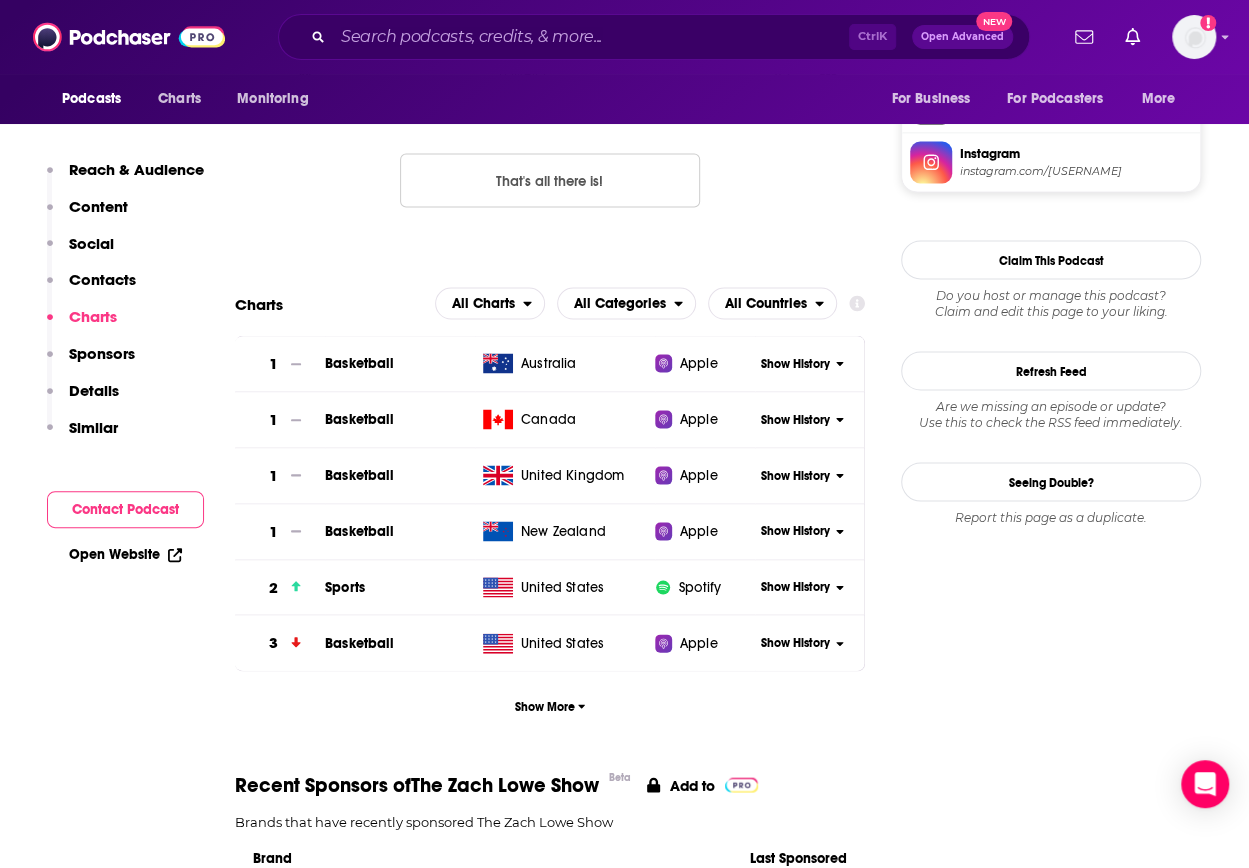 scroll, scrollTop: 1753, scrollLeft: 0, axis: vertical 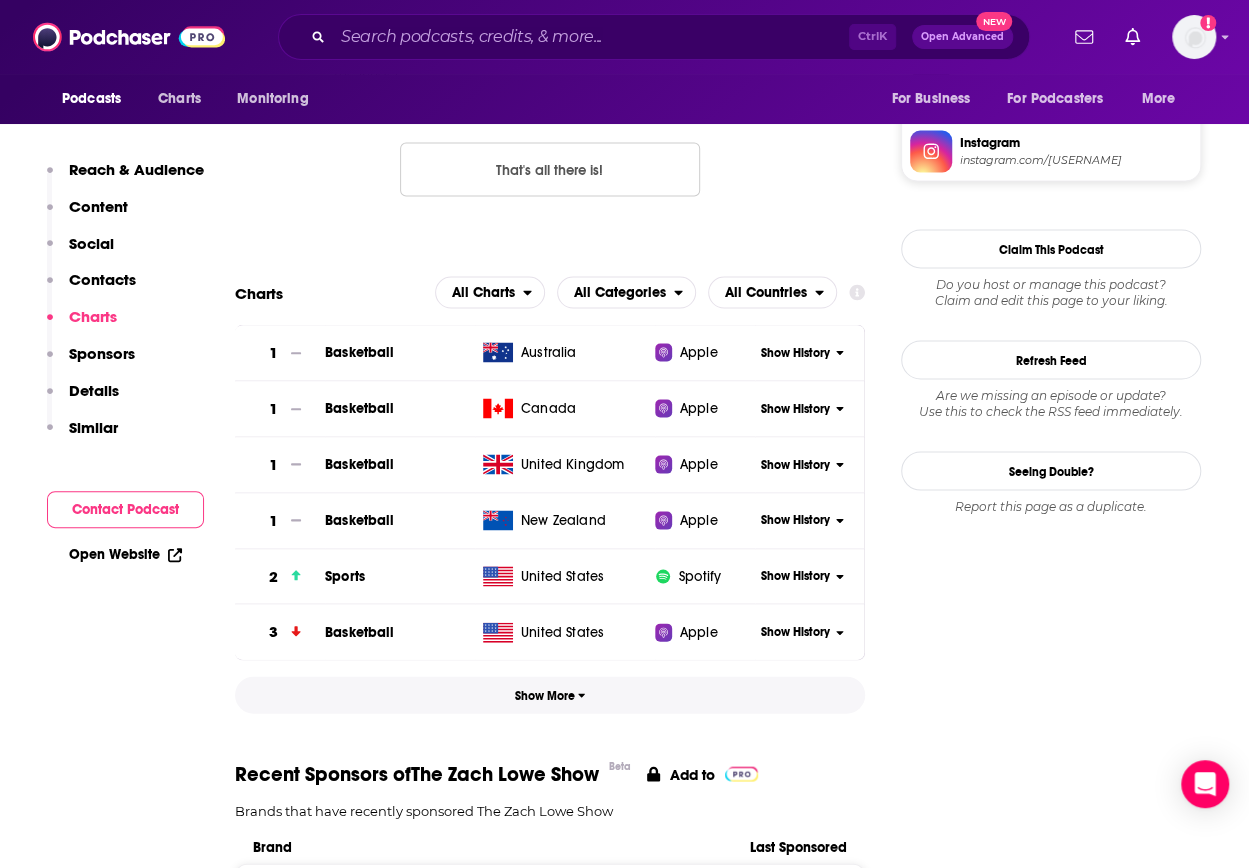 click on "Show More" at bounding box center (550, 694) 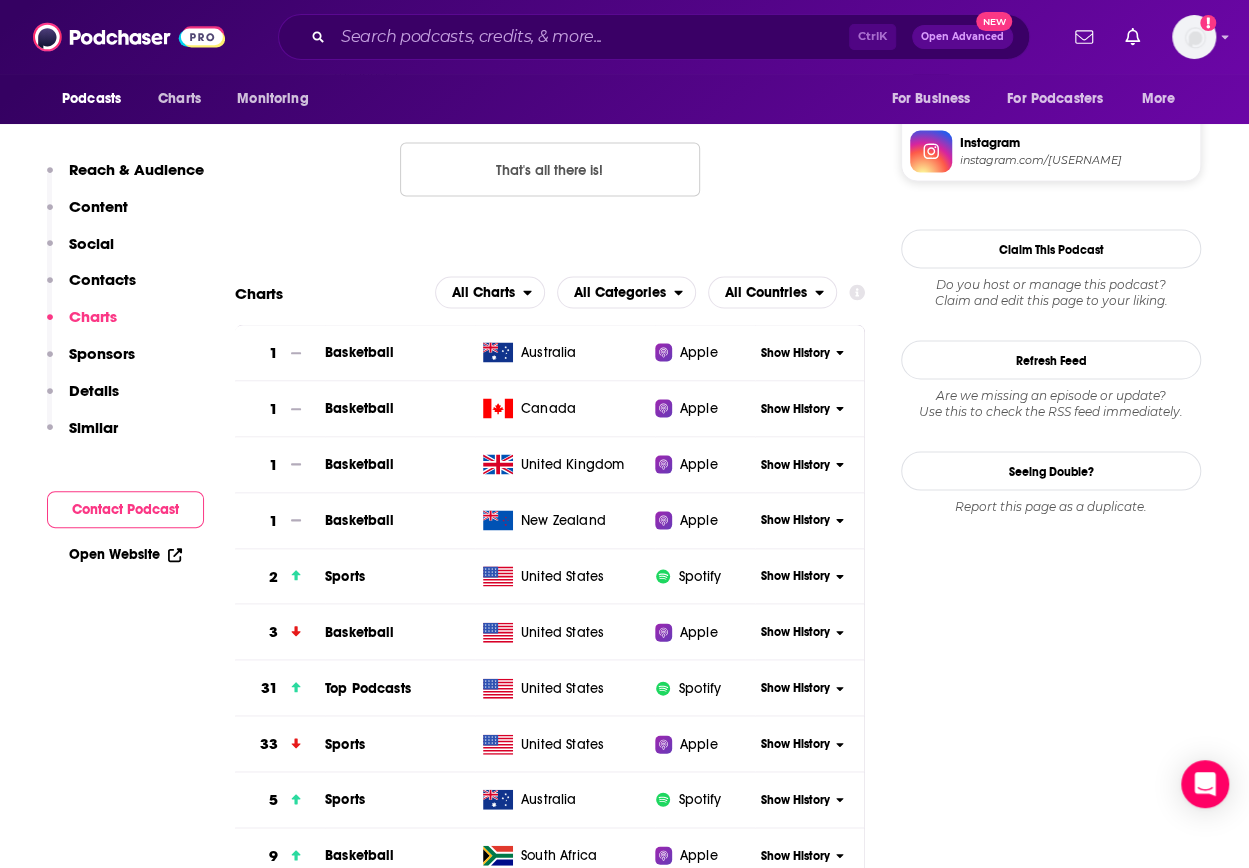 scroll, scrollTop: 2091, scrollLeft: 0, axis: vertical 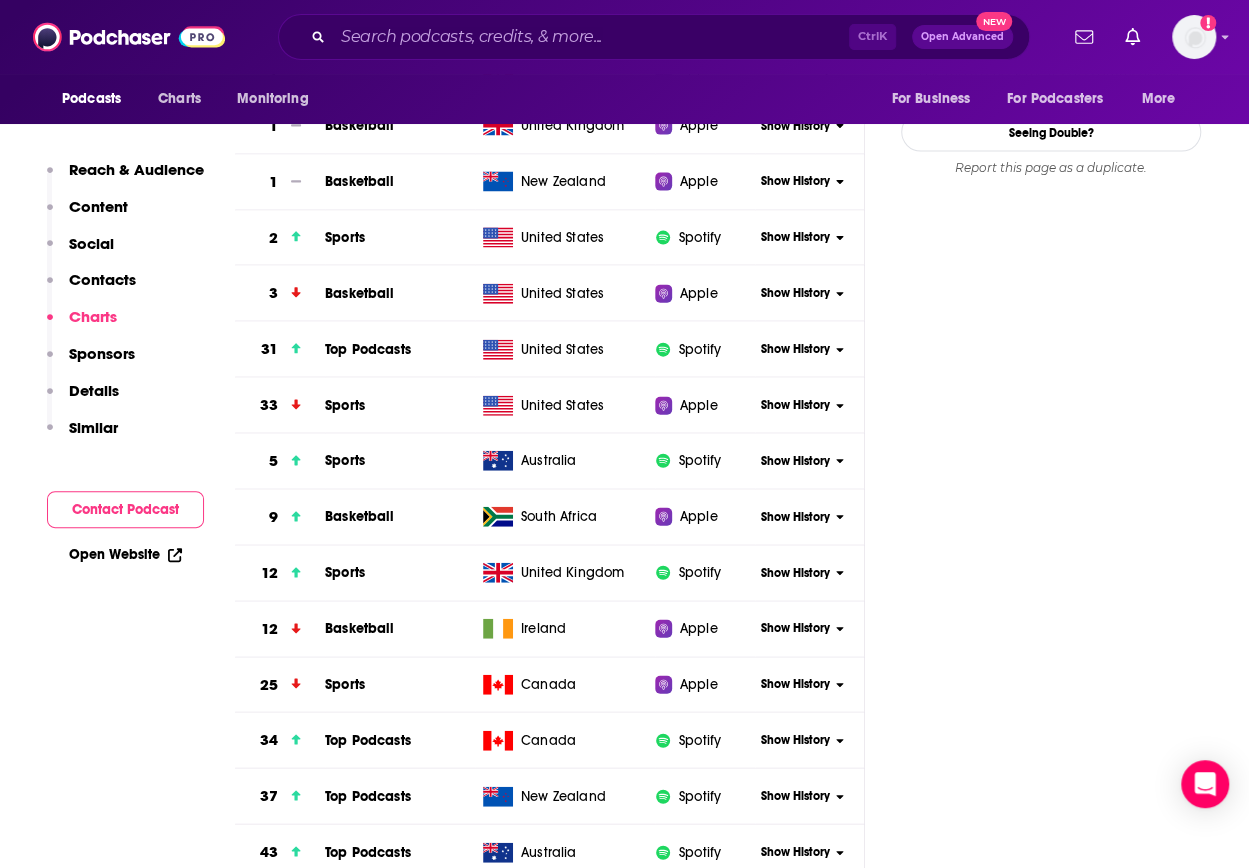 click on "Show History" at bounding box center [809, 349] 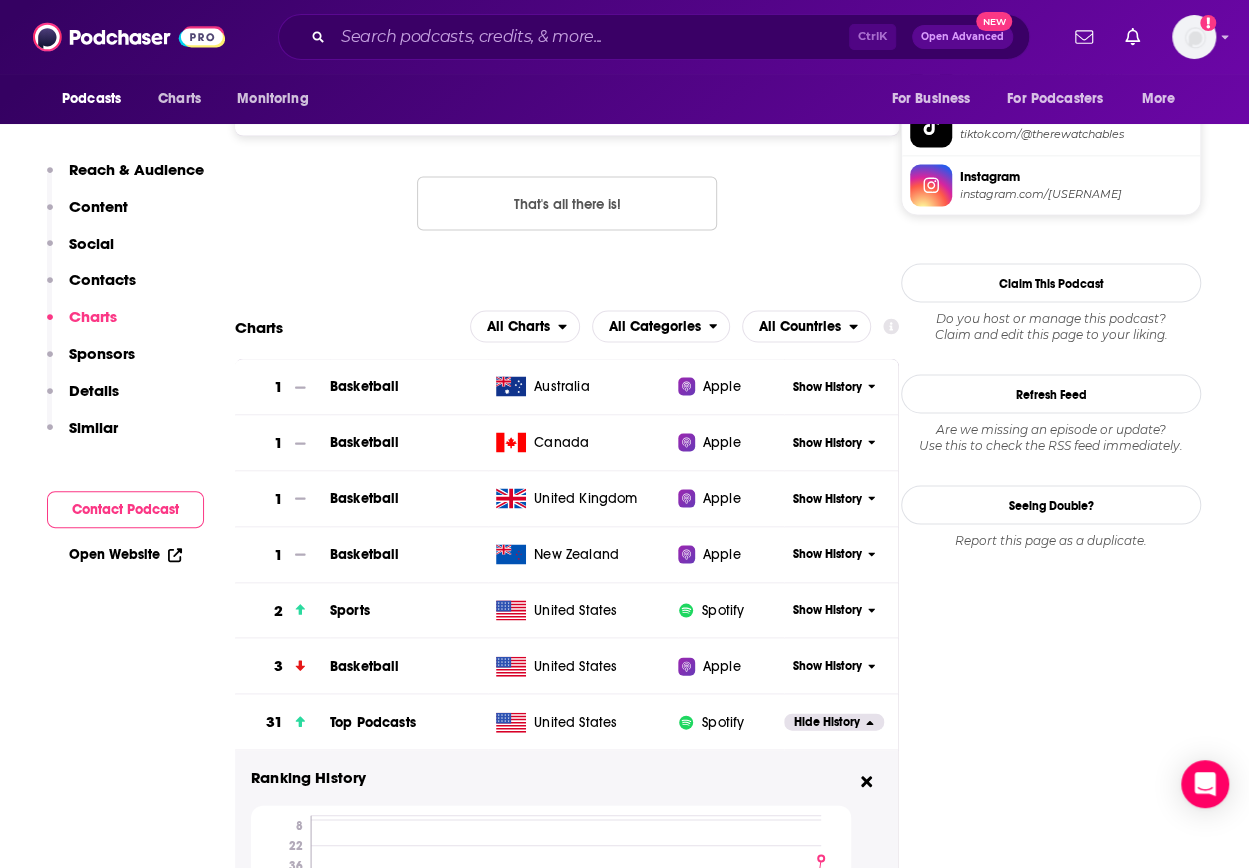 scroll, scrollTop: 1720, scrollLeft: 0, axis: vertical 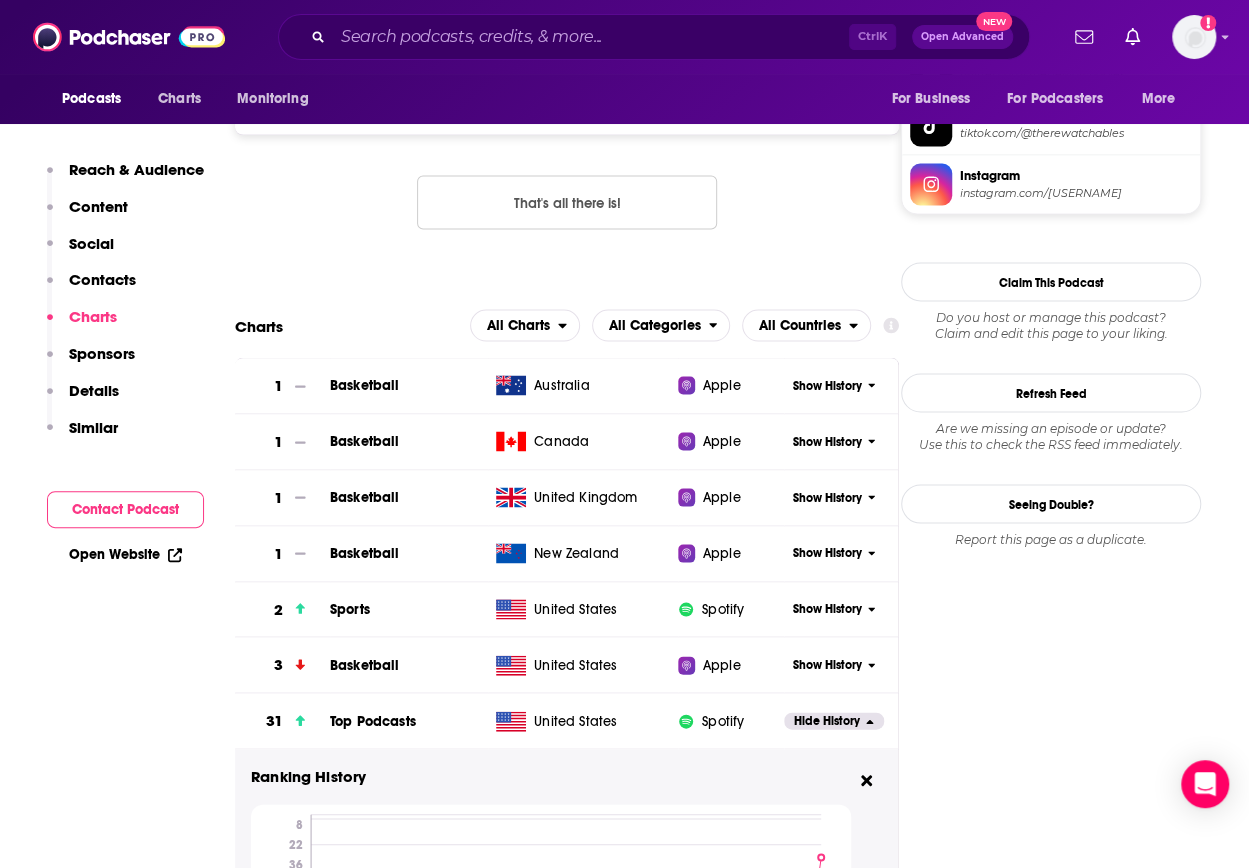 click on "Reach & Audience Content Social Contacts Charts Sponsors Details Similar Contact Podcast Open Website" at bounding box center [125, 9102] 